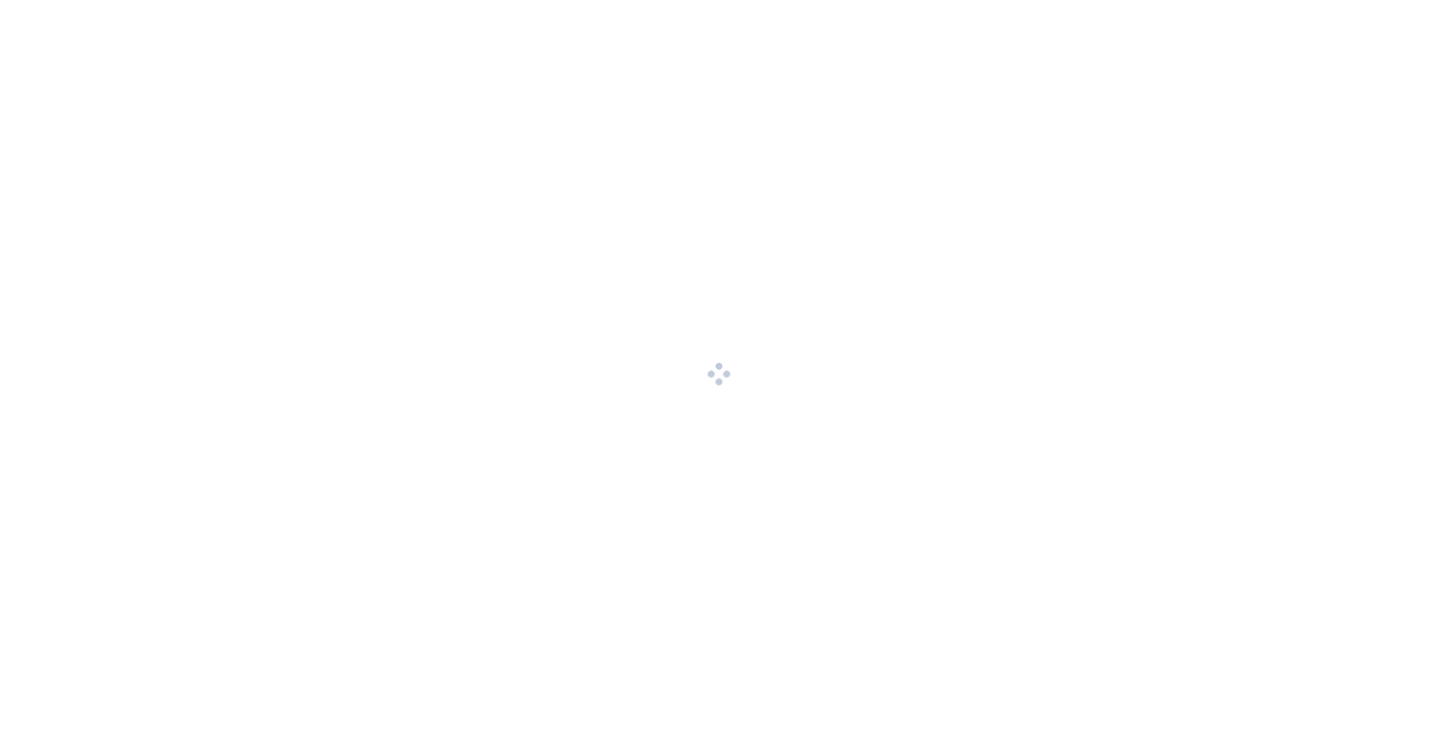 scroll, scrollTop: 0, scrollLeft: 0, axis: both 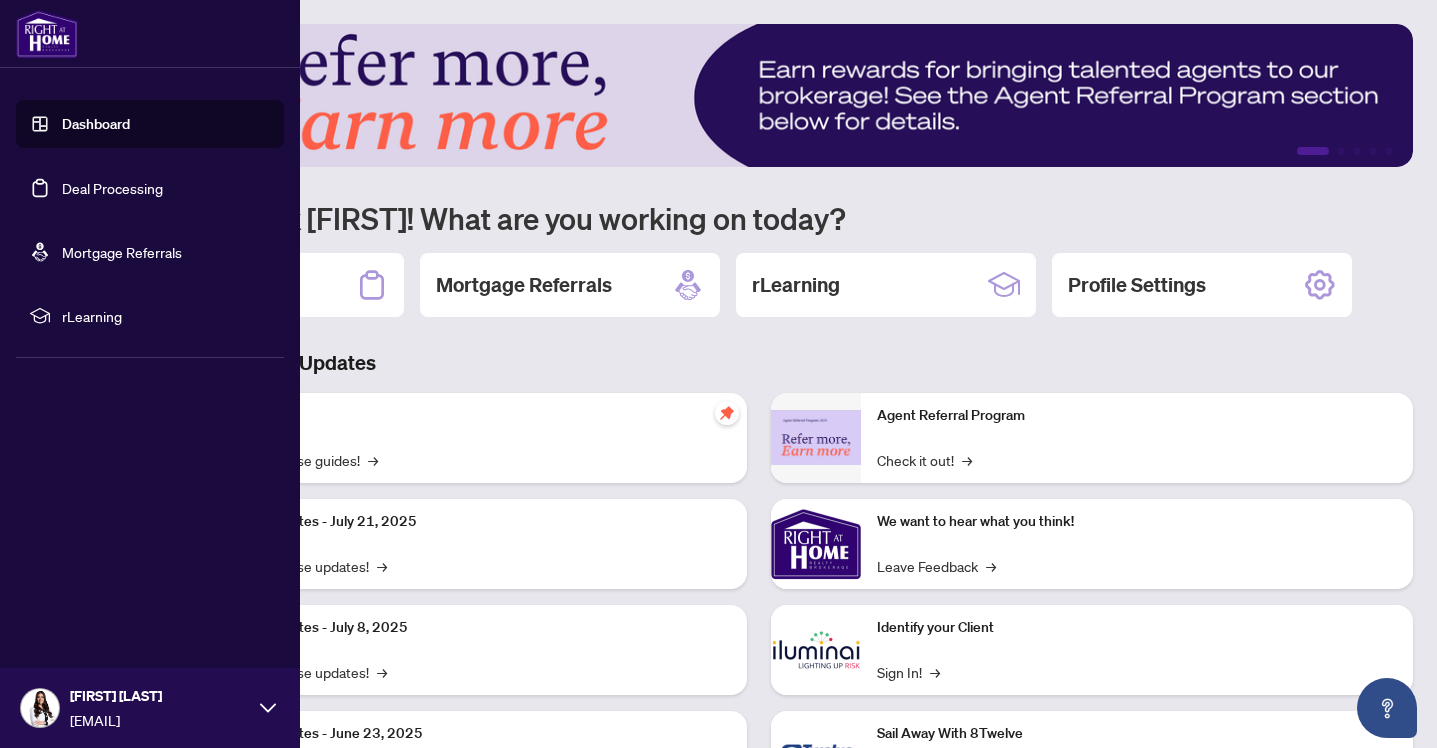 click on "Deal Processing" at bounding box center [112, 188] 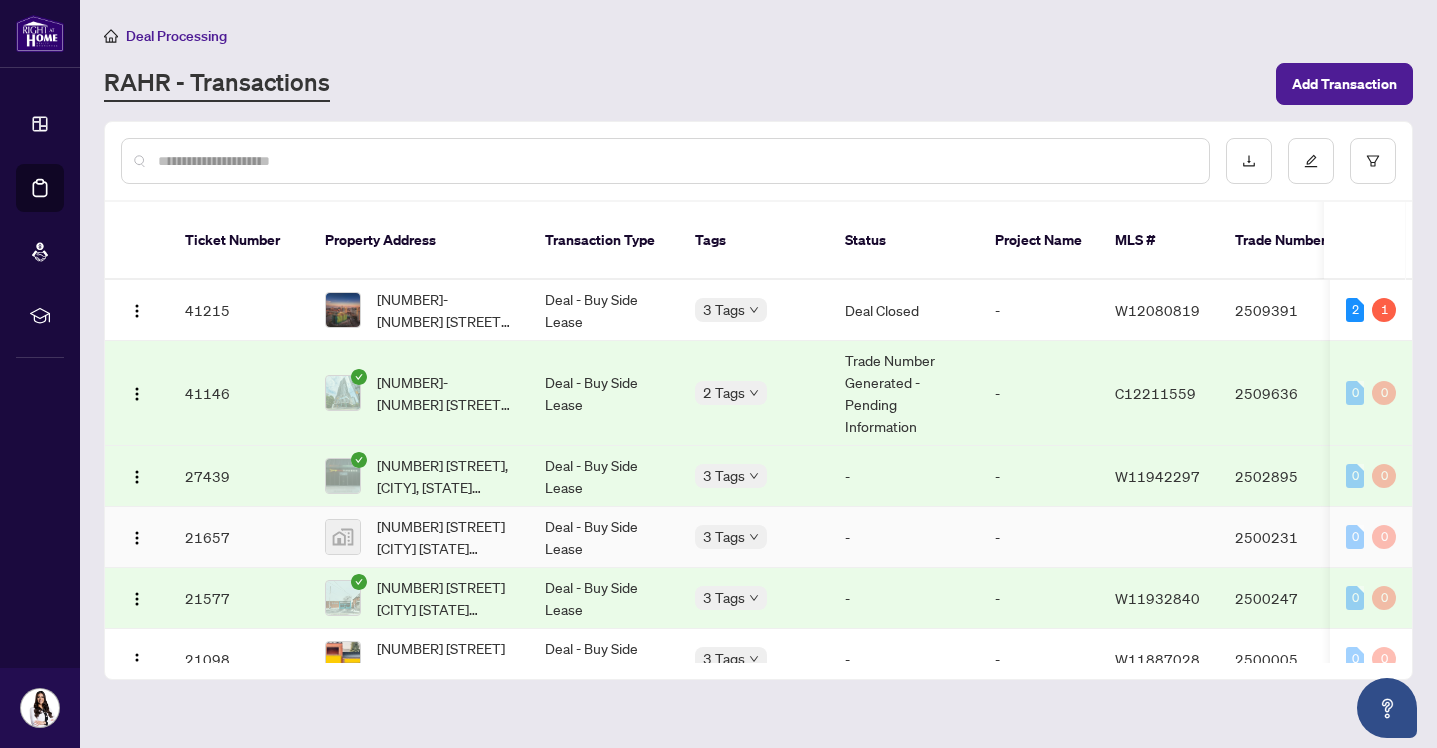 scroll, scrollTop: 0, scrollLeft: 0, axis: both 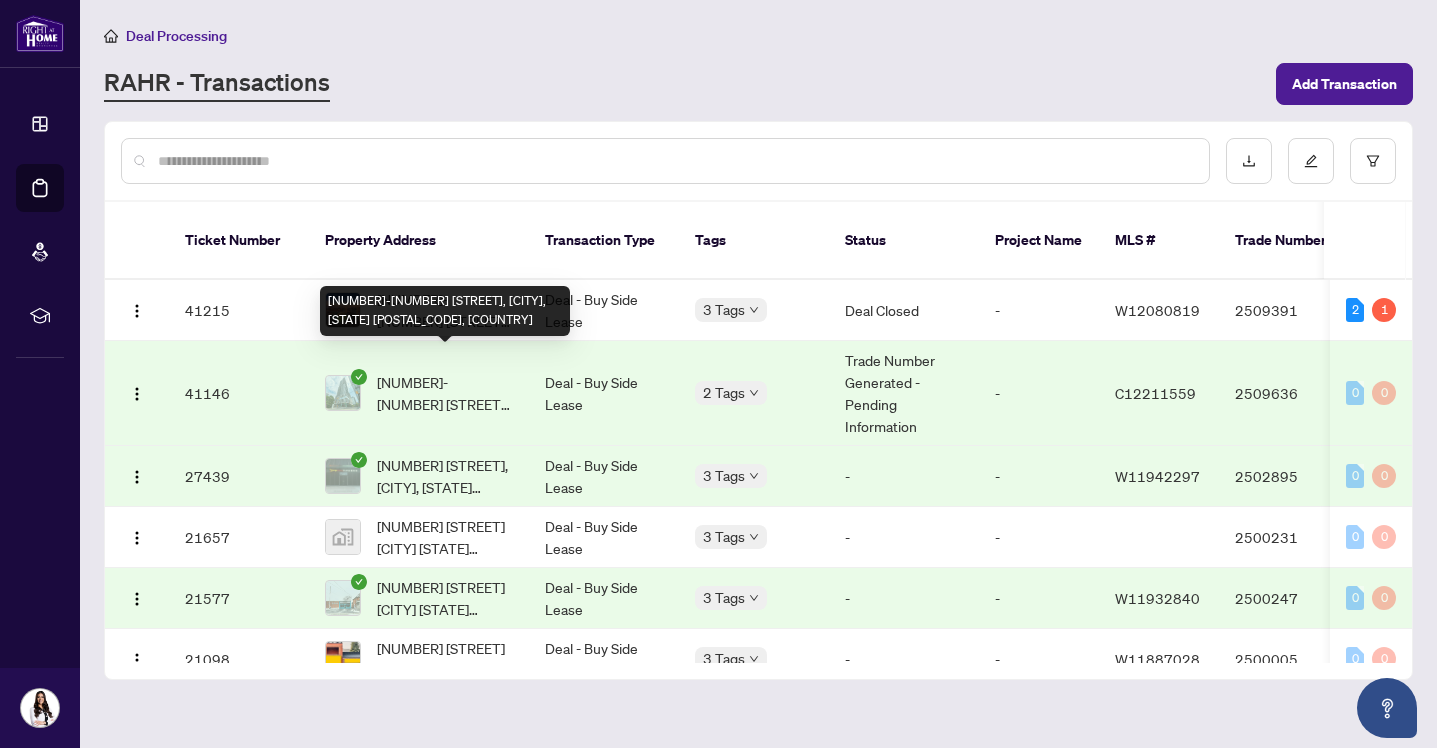 click on "[NUMBER]-[NUMBER] [STREET], [CITY], [STATE] [POSTAL_CODE], [COUNTRY]" at bounding box center [419, 393] 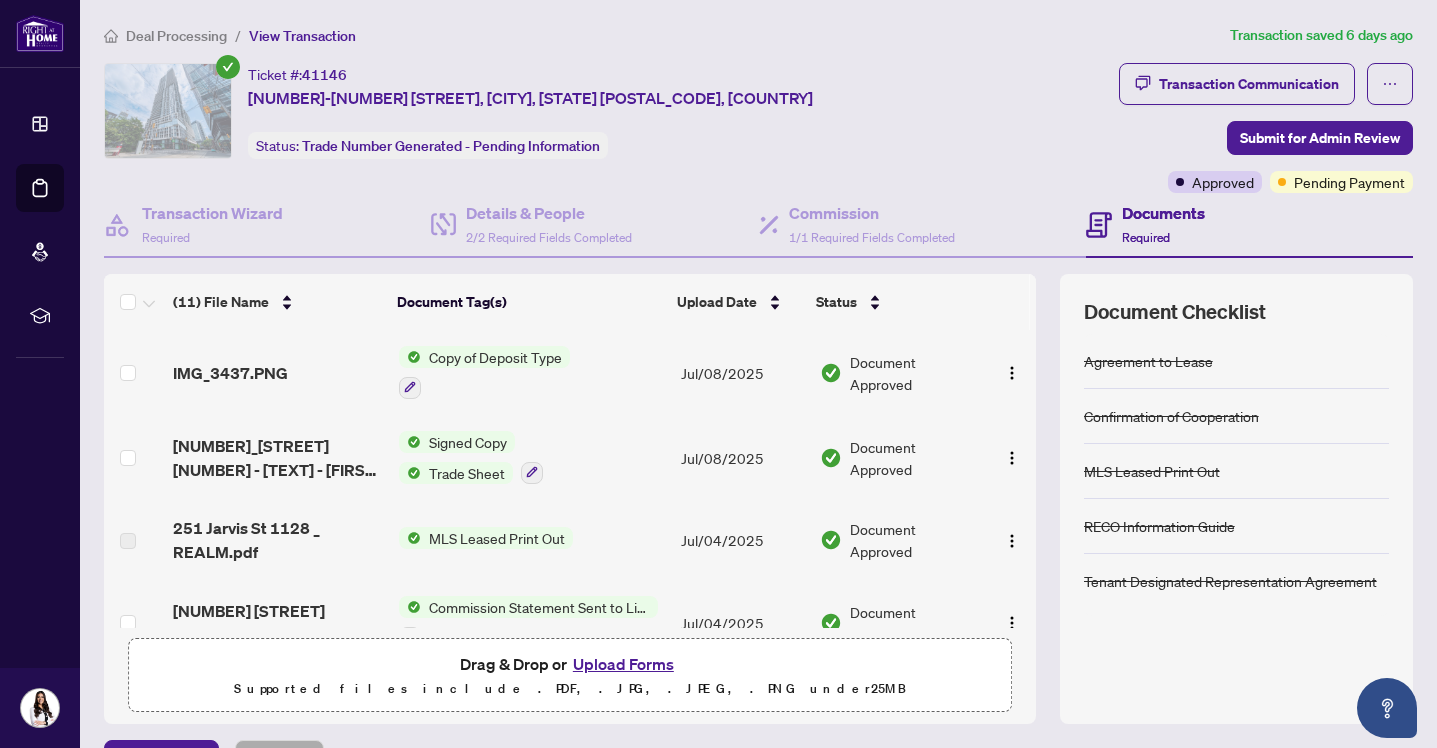 scroll, scrollTop: 0, scrollLeft: 0, axis: both 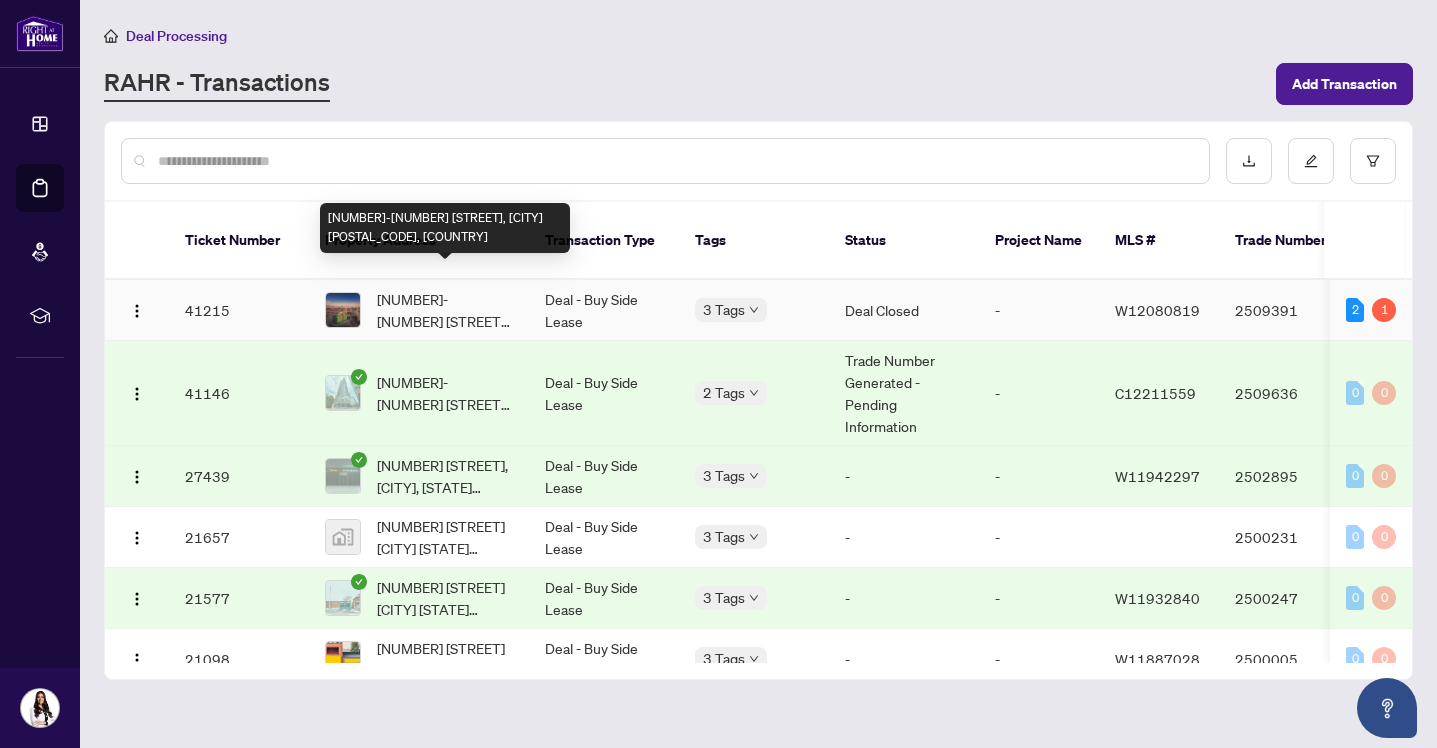 click on "[NUMBER]-[NUMBER] [STREET], [CITY] [POSTAL_CODE], [COUNTRY]" at bounding box center [445, 310] 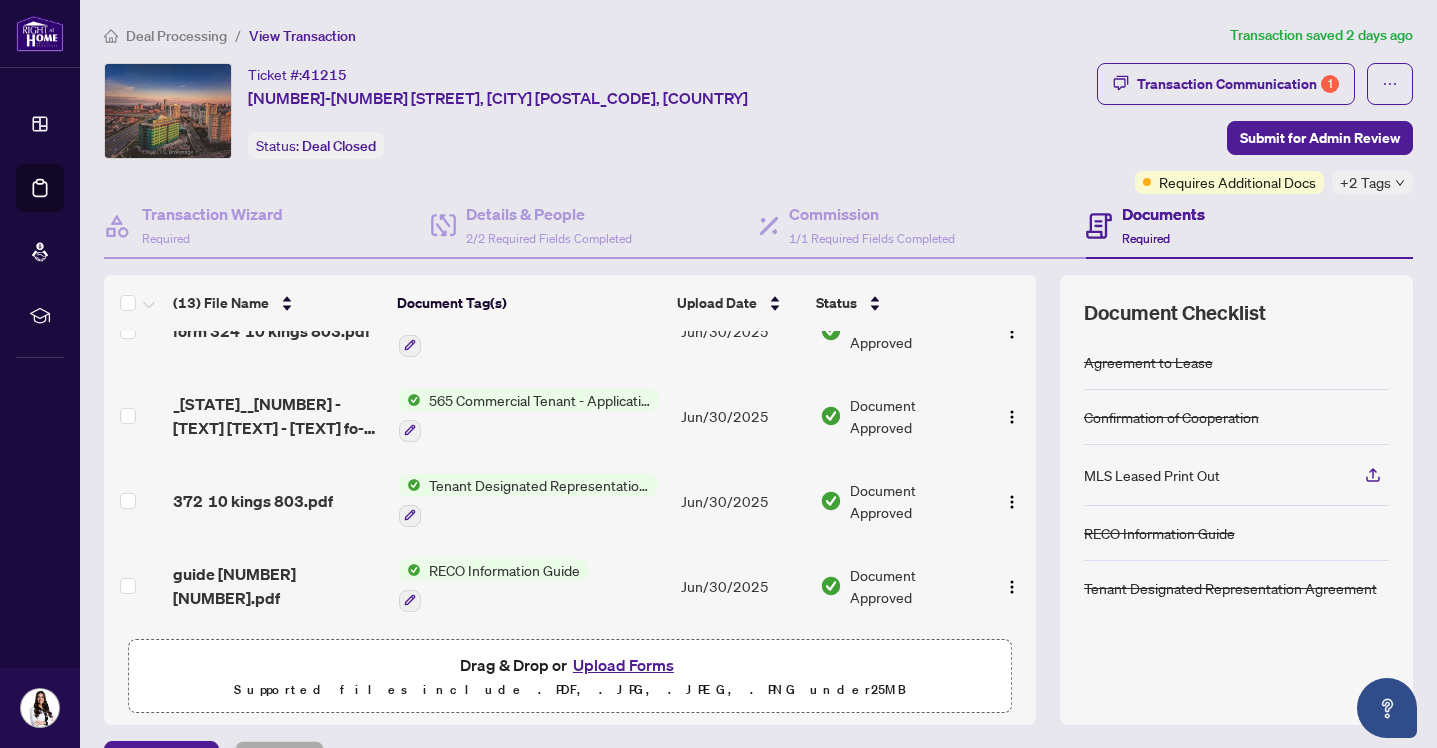 scroll, scrollTop: 783, scrollLeft: 0, axis: vertical 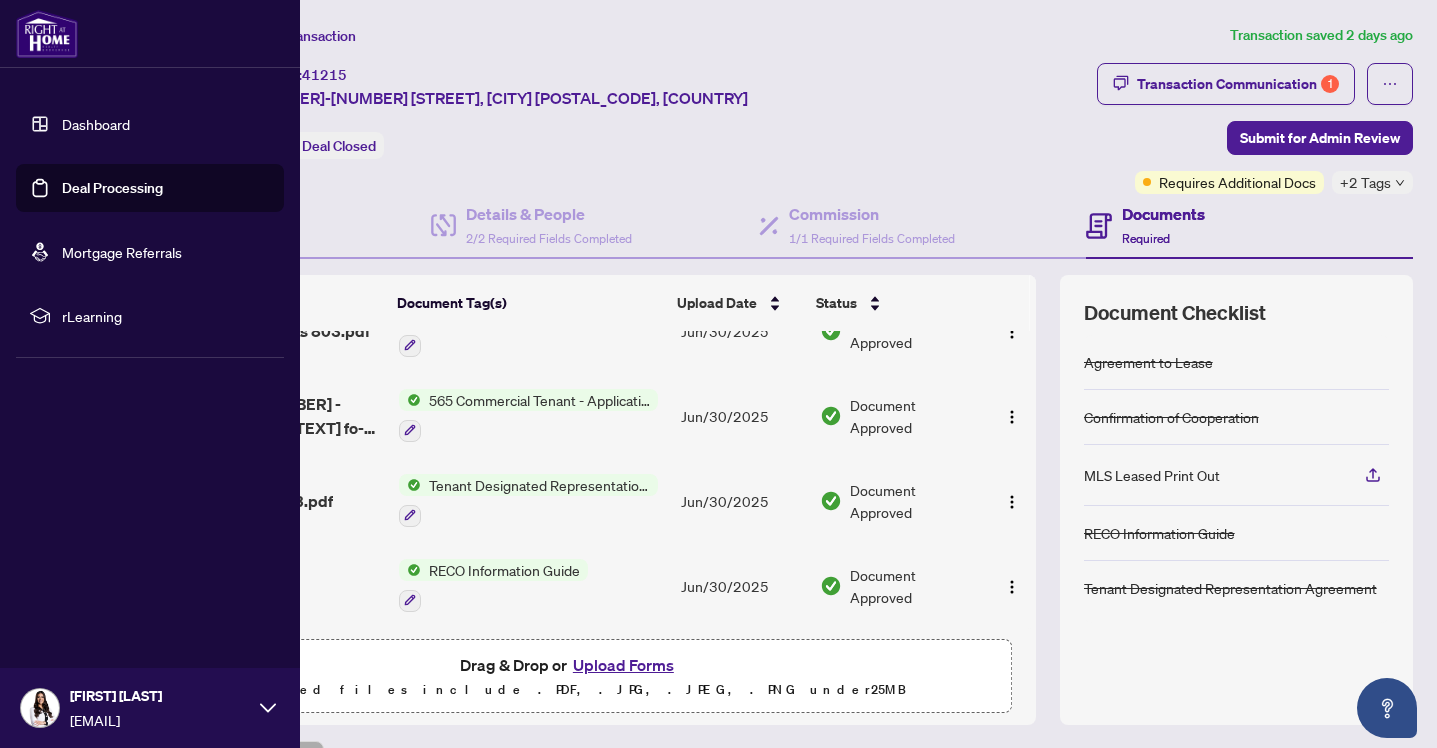 click on "Deal Processing" at bounding box center [112, 188] 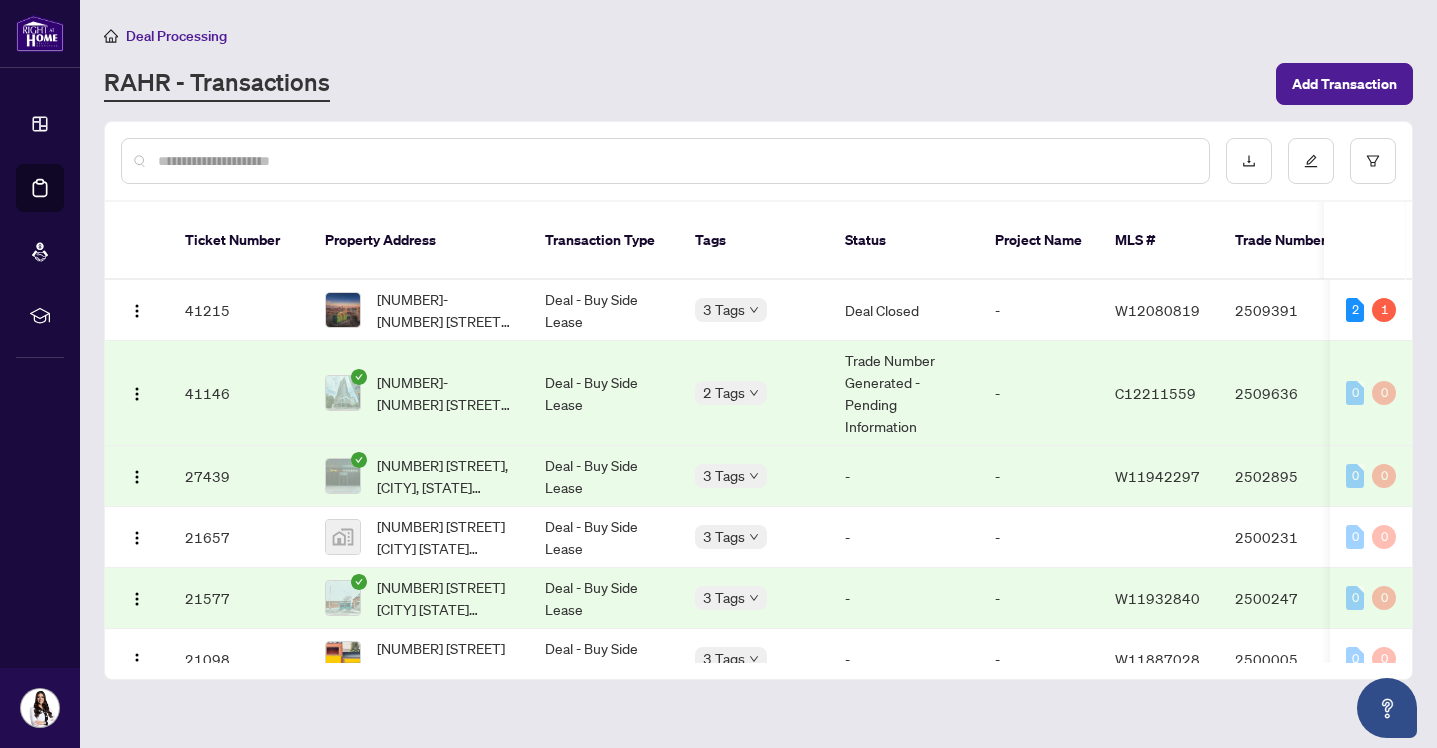 scroll, scrollTop: 0, scrollLeft: 0, axis: both 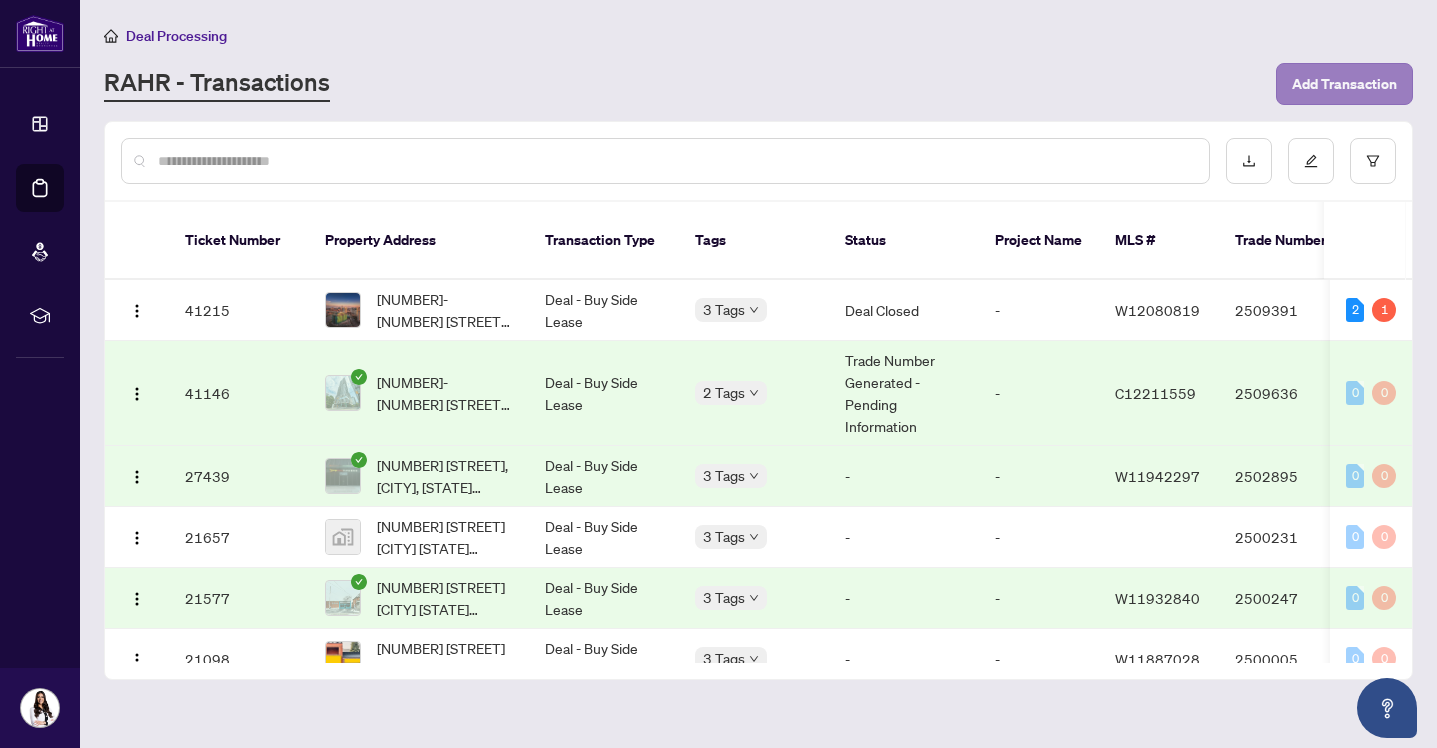 click on "Add Transaction" at bounding box center (1344, 84) 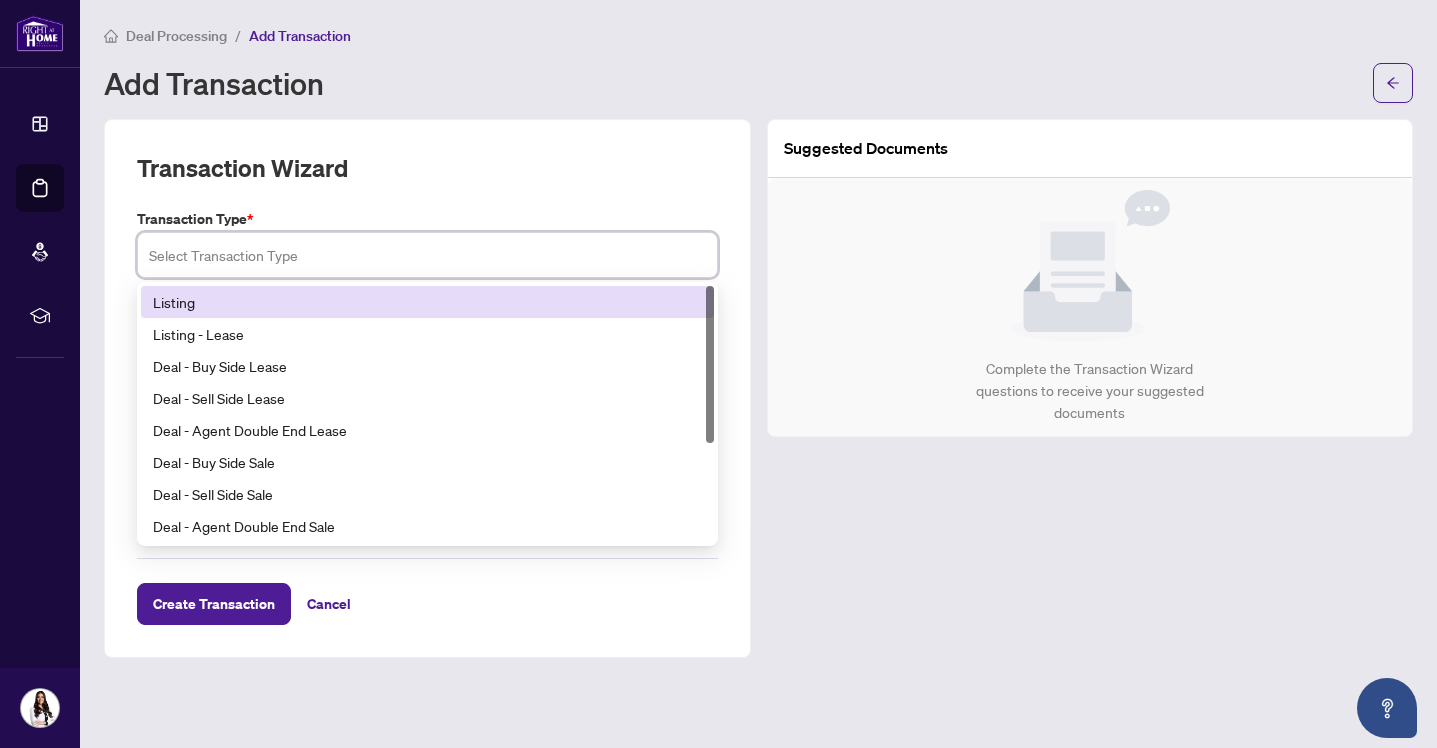 click at bounding box center (427, 255) 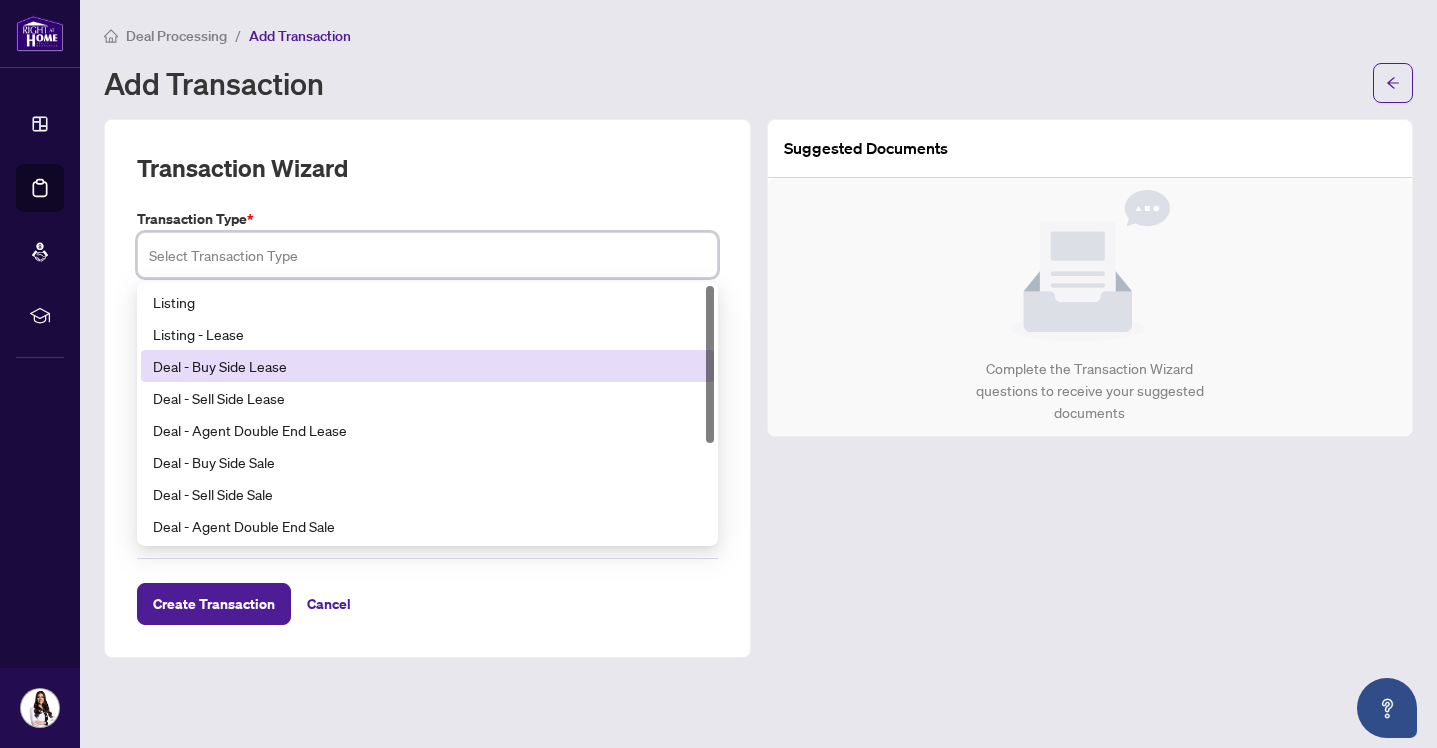 click on "Deal - Buy Side Lease" at bounding box center (427, 366) 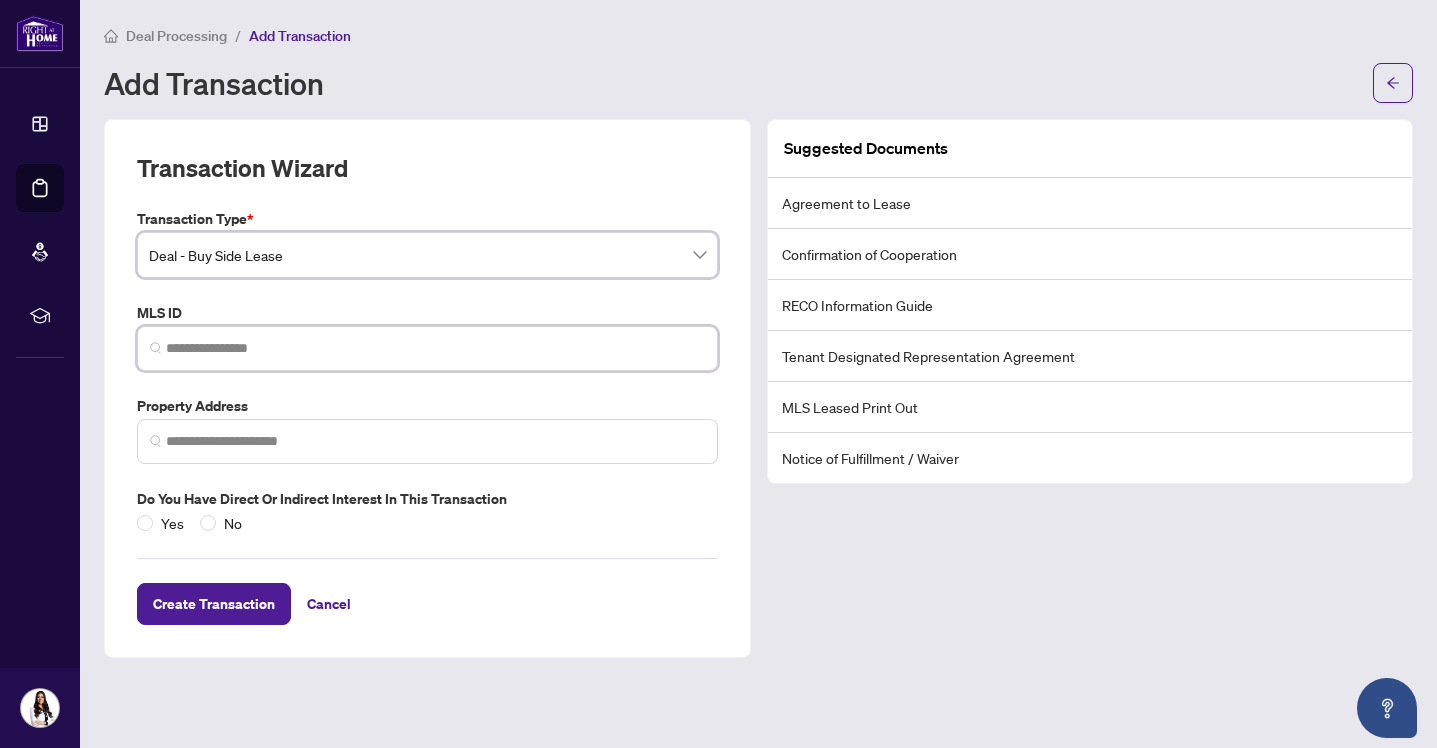 click at bounding box center [435, 348] 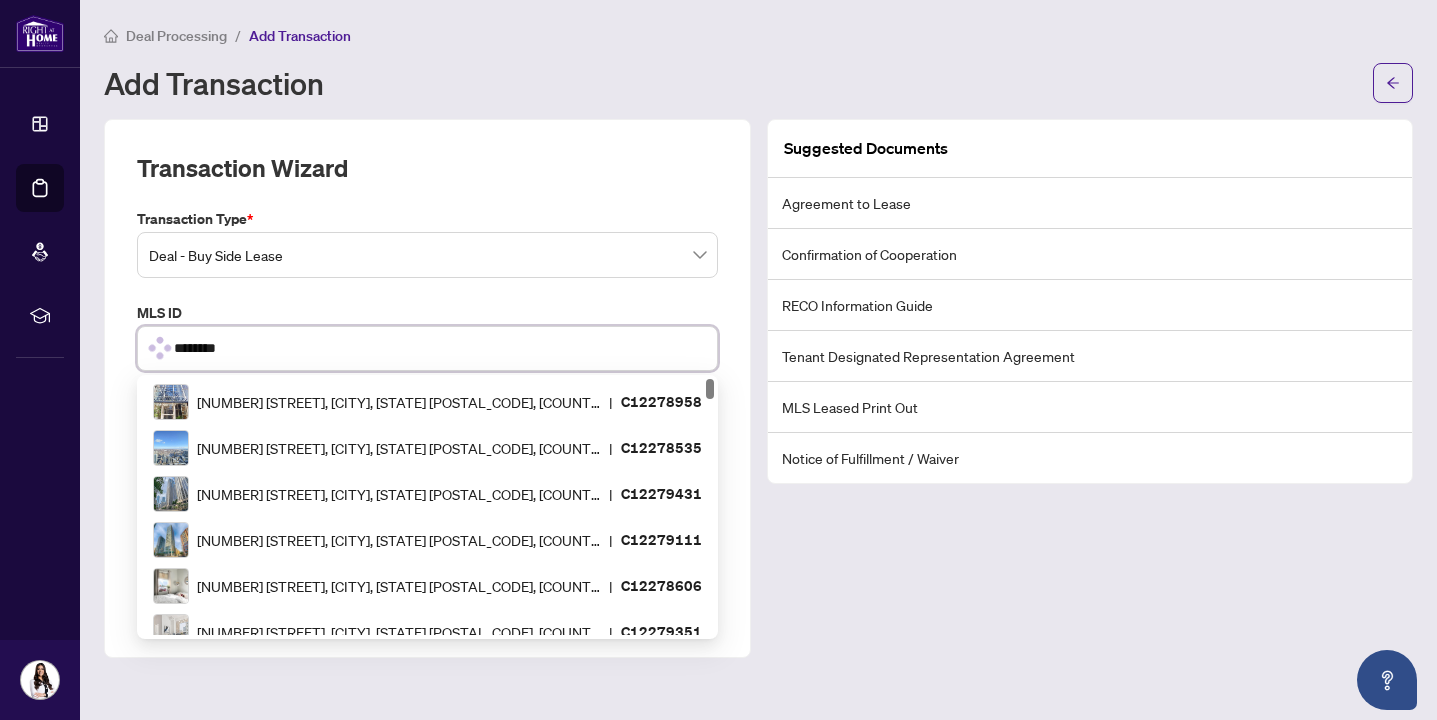 type on "*********" 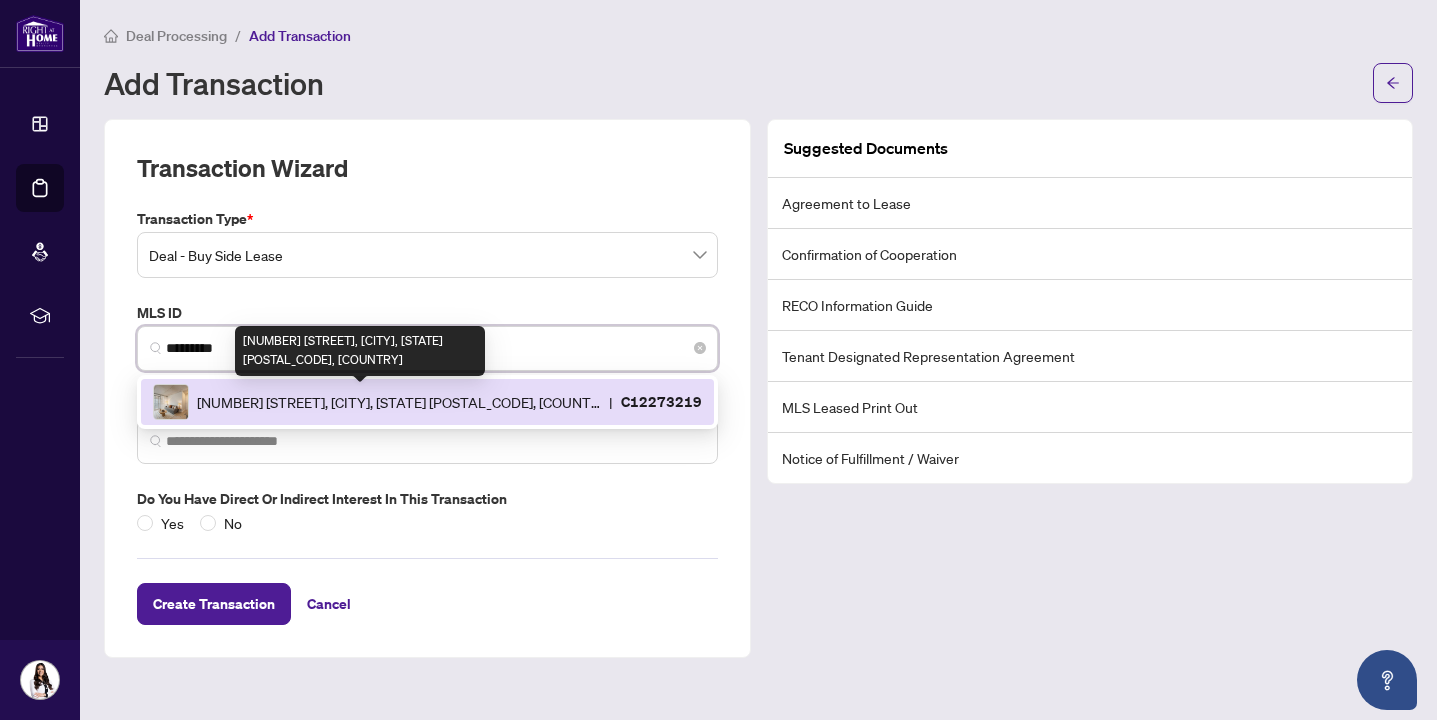 click on "[NUMBER] [STREET], [CITY], [STATE] [POSTAL_CODE], [COUNTRY]" at bounding box center [399, 402] 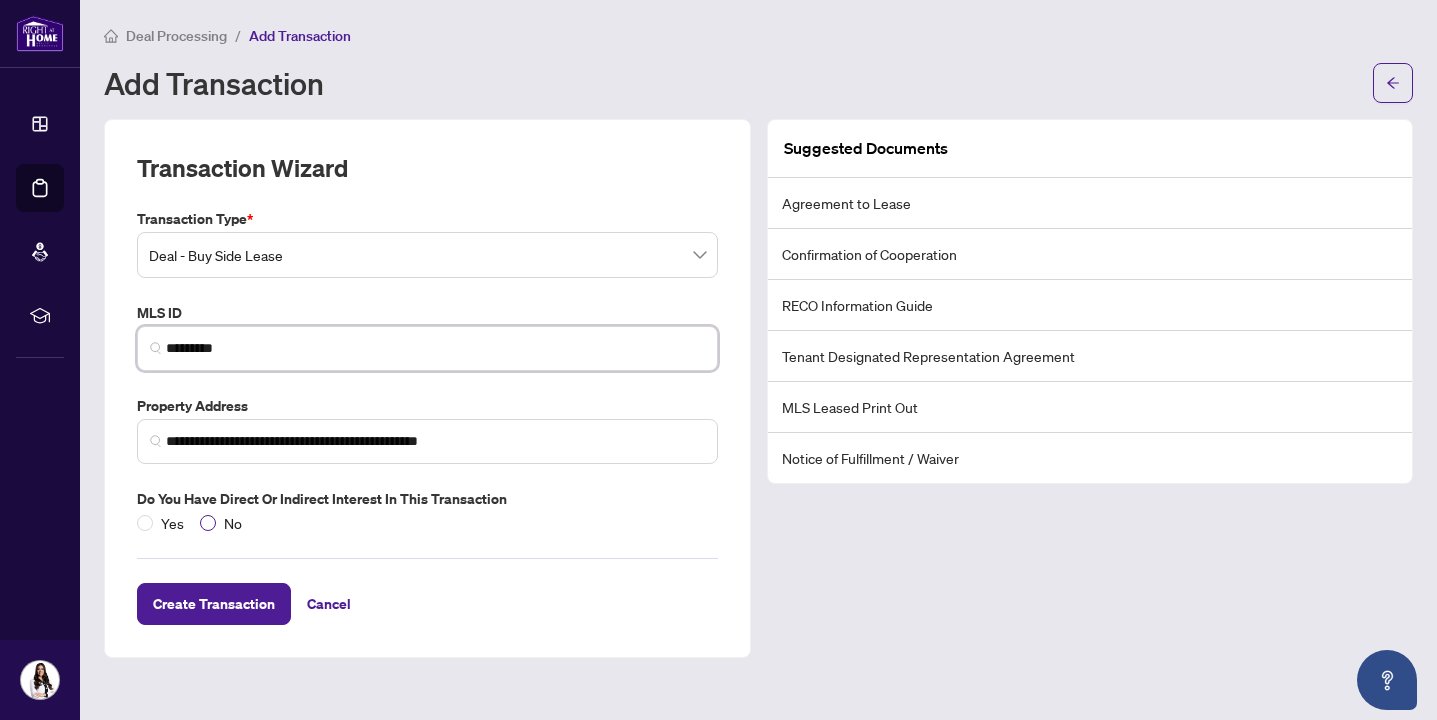 type on "*********" 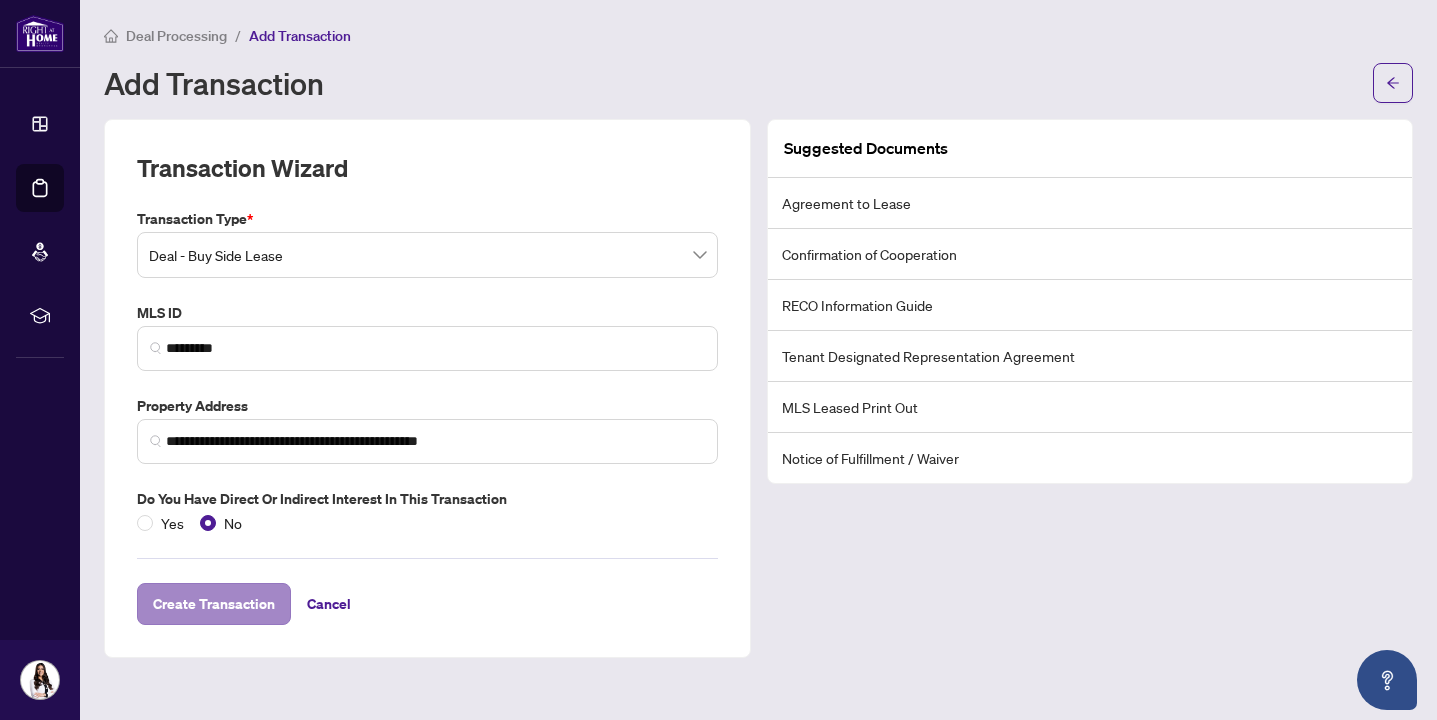 click on "Create Transaction" at bounding box center (214, 604) 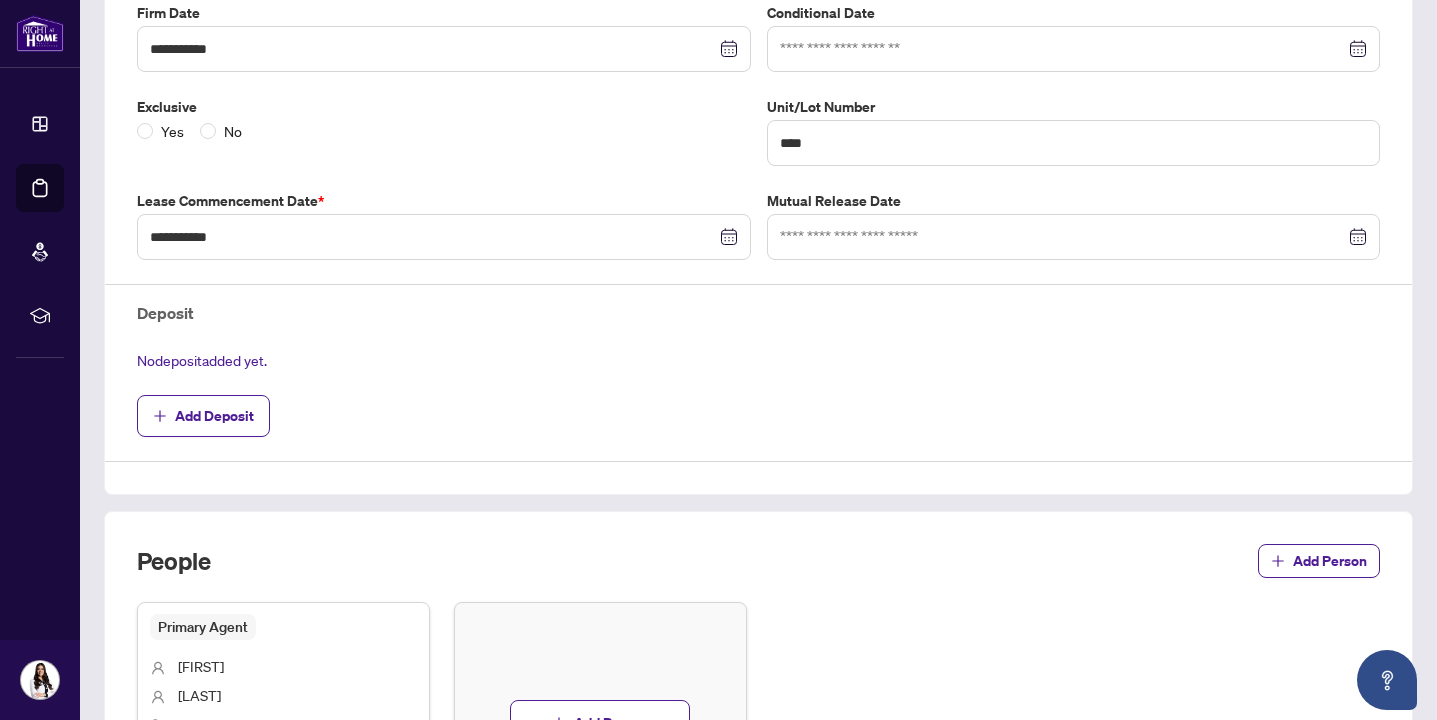 scroll, scrollTop: 456, scrollLeft: 0, axis: vertical 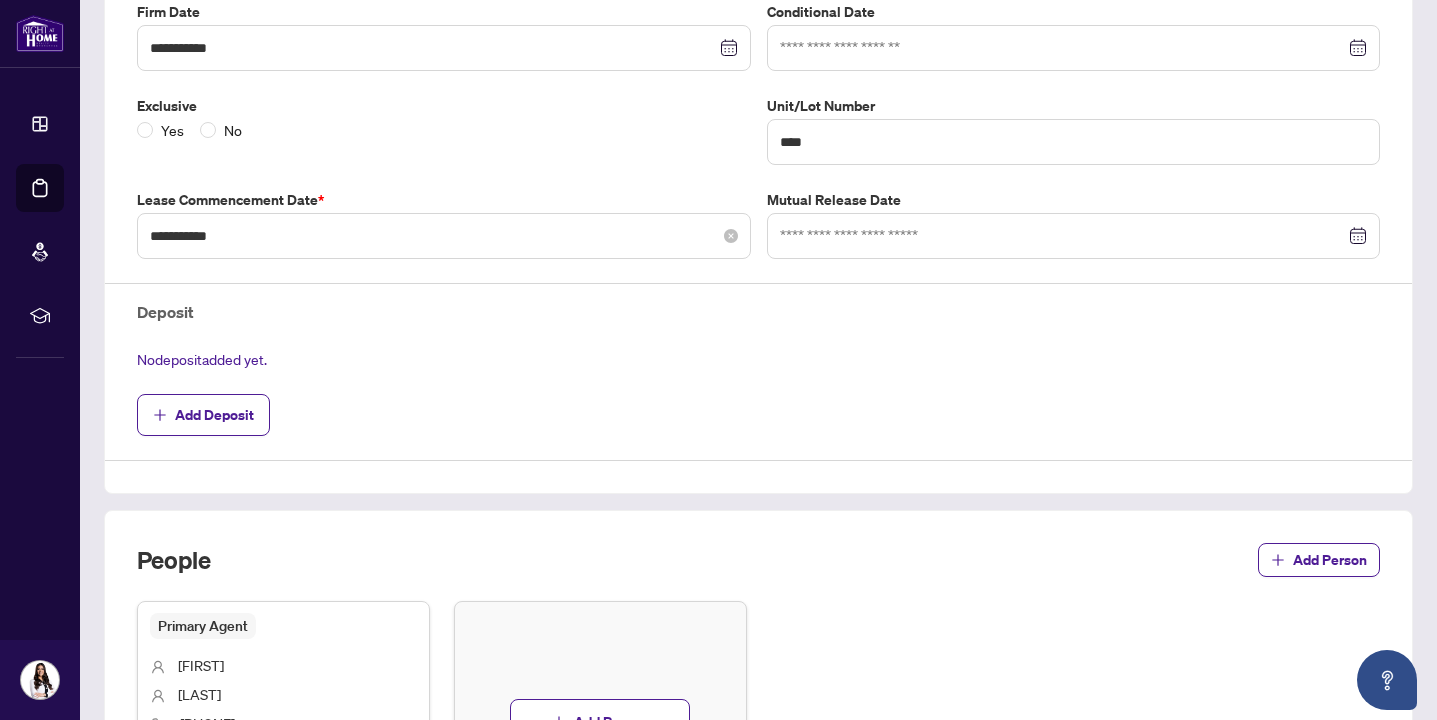 click on "**********" at bounding box center [444, 236] 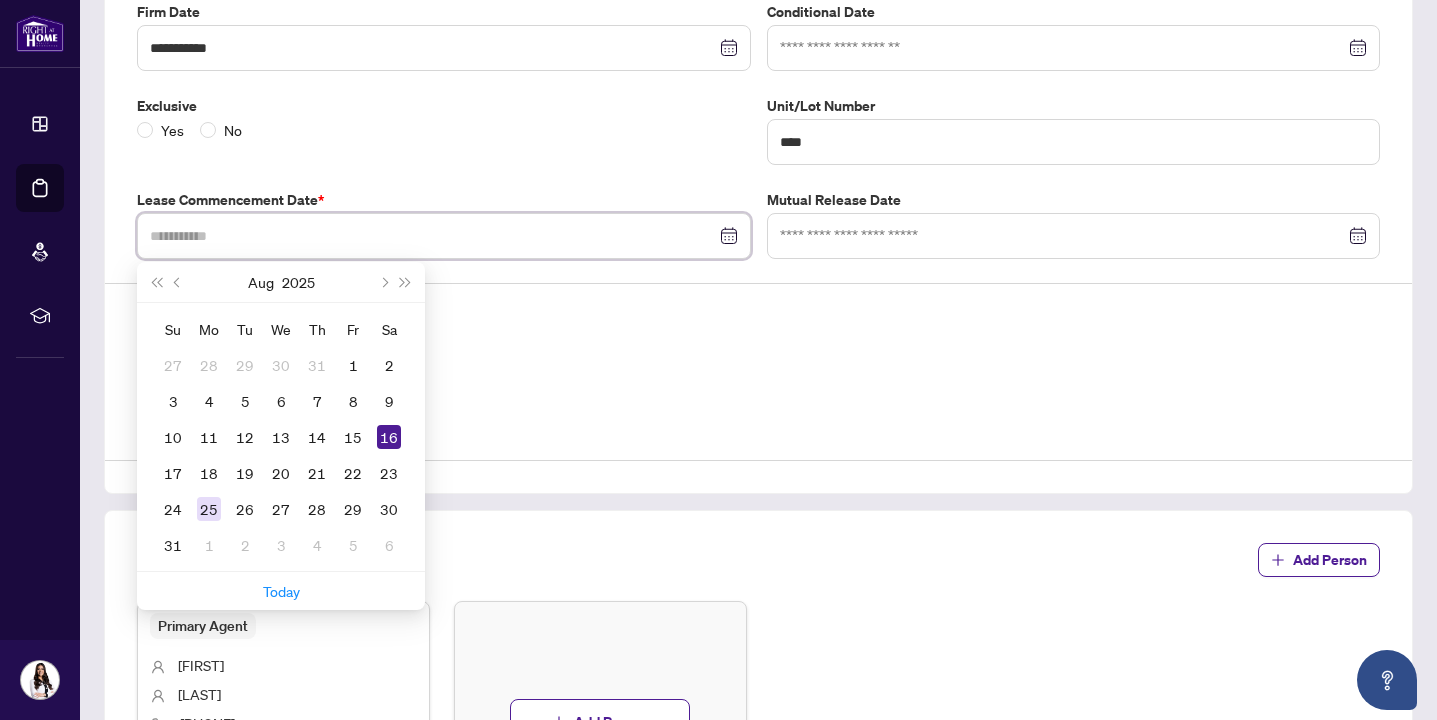 type on "**********" 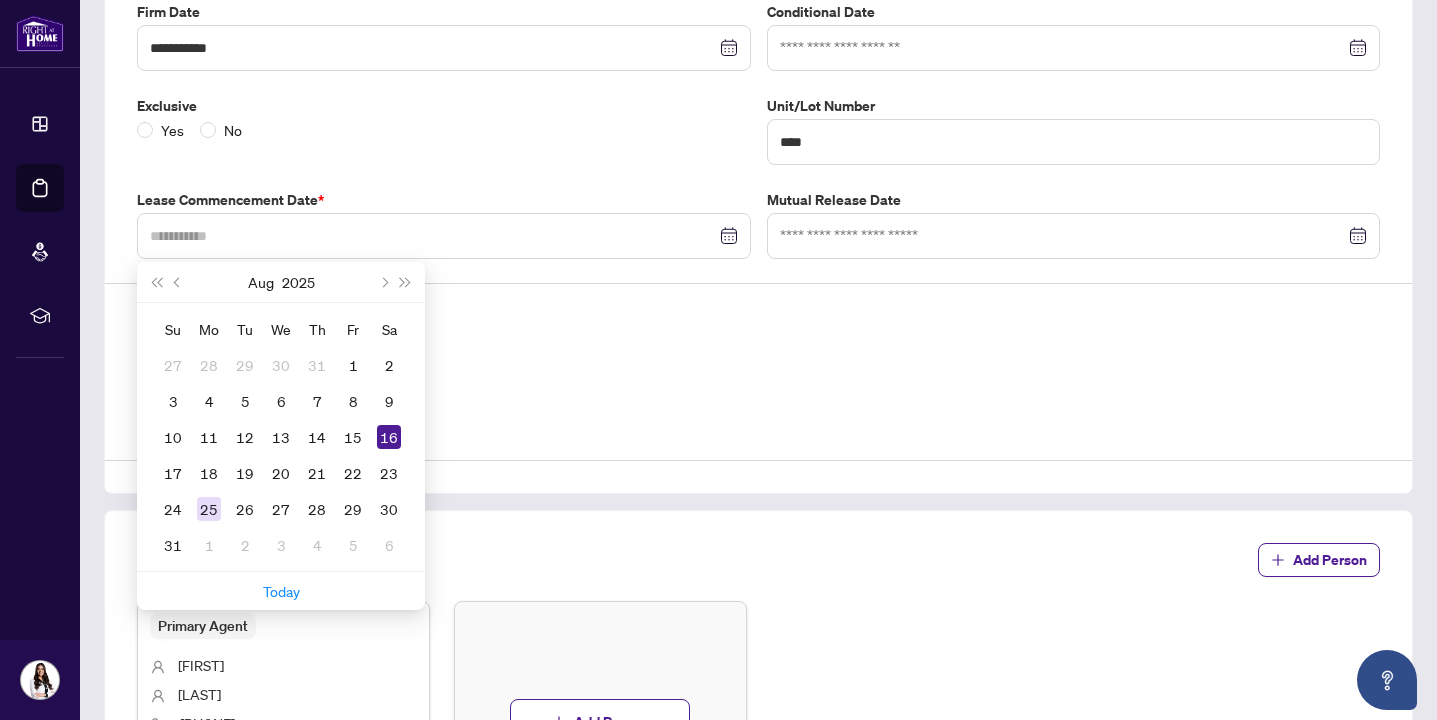 click on "25" at bounding box center (209, 509) 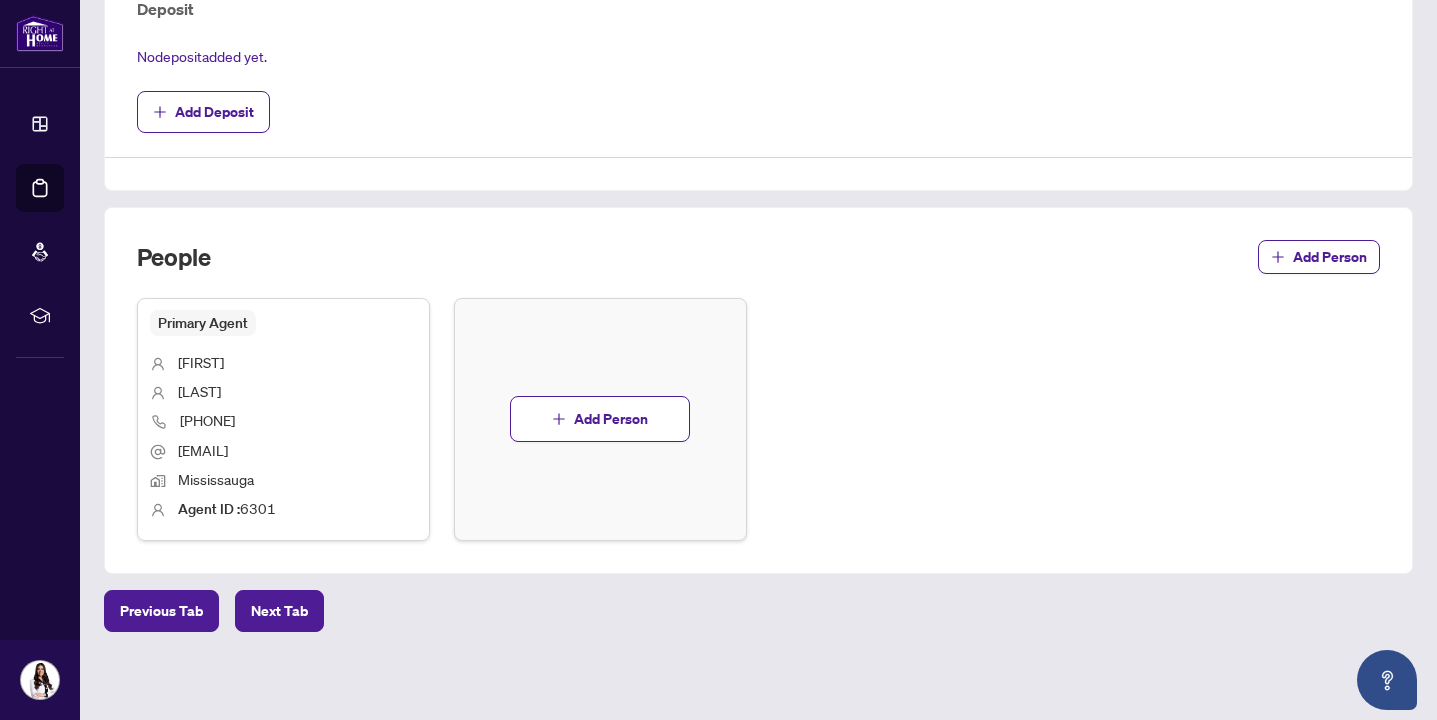 scroll, scrollTop: 758, scrollLeft: 0, axis: vertical 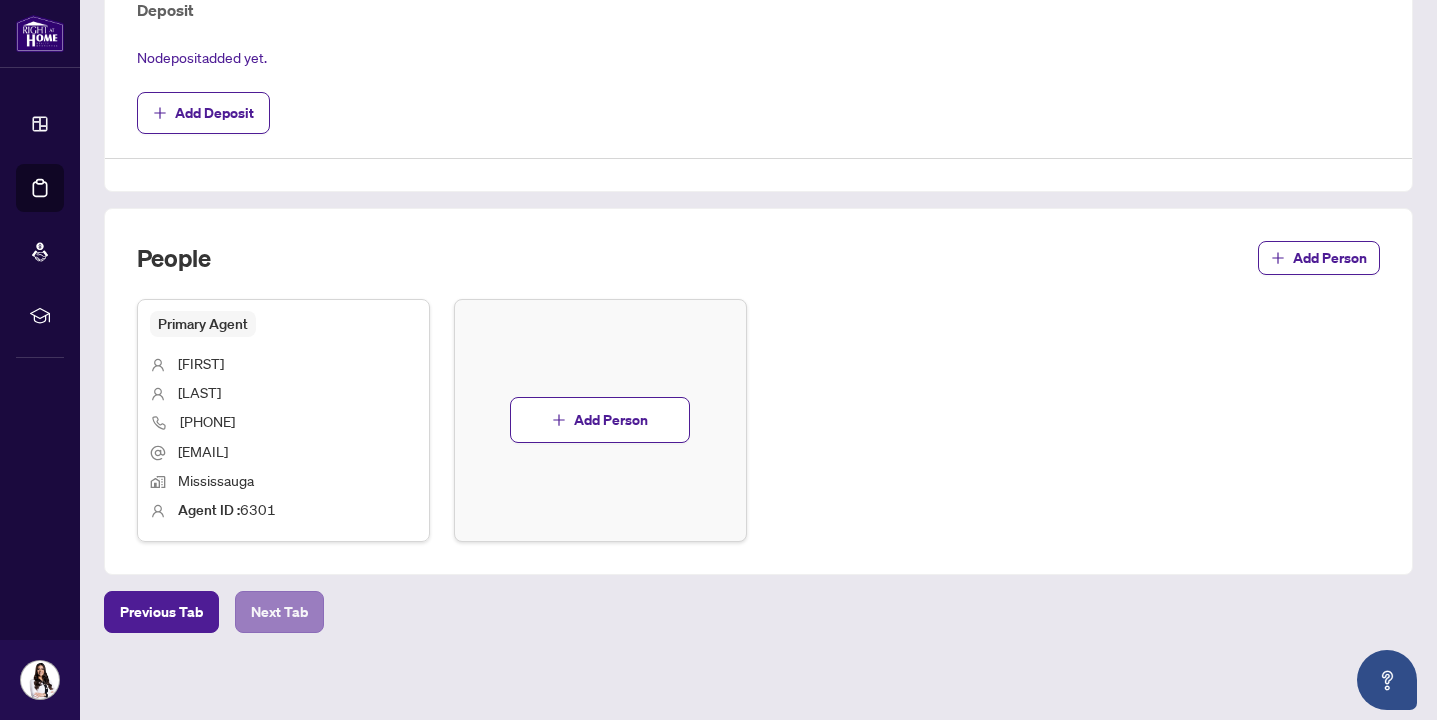 click on "Next Tab" at bounding box center [279, 612] 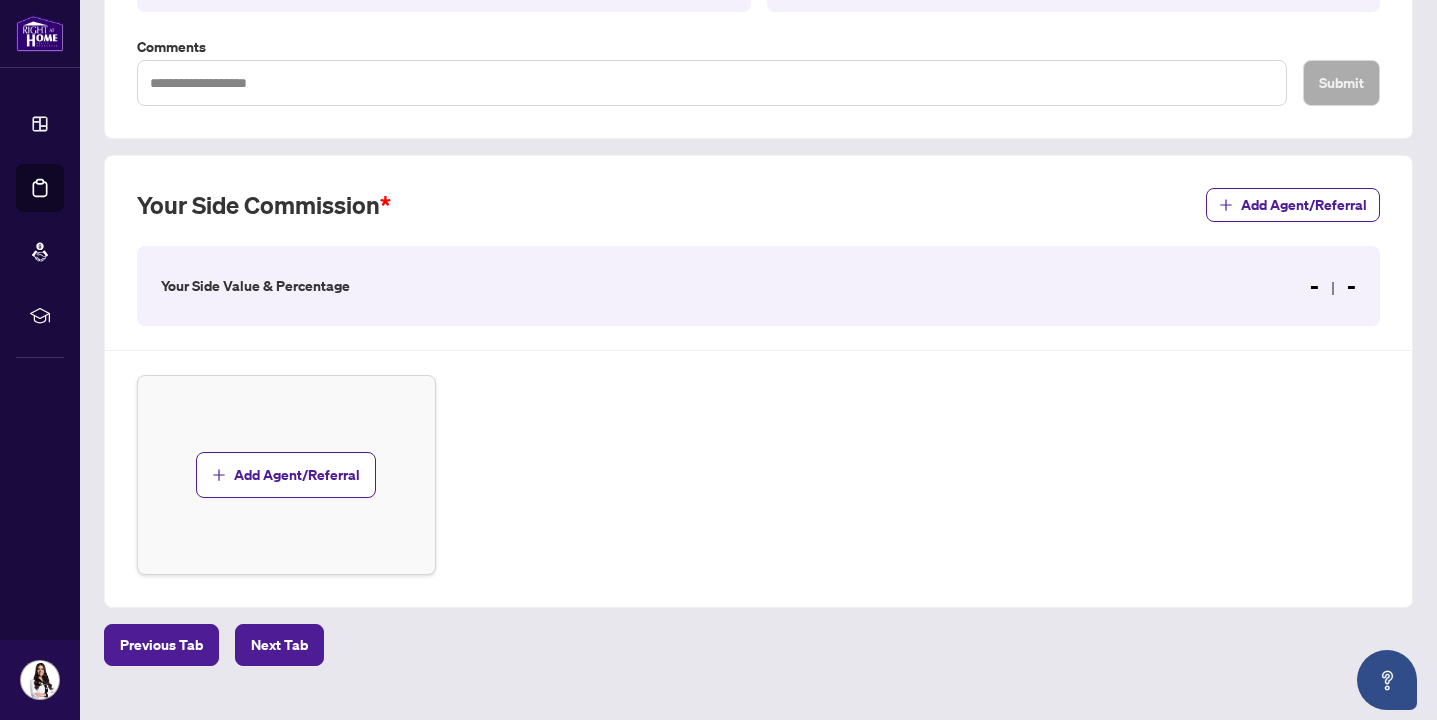 scroll, scrollTop: 405, scrollLeft: 0, axis: vertical 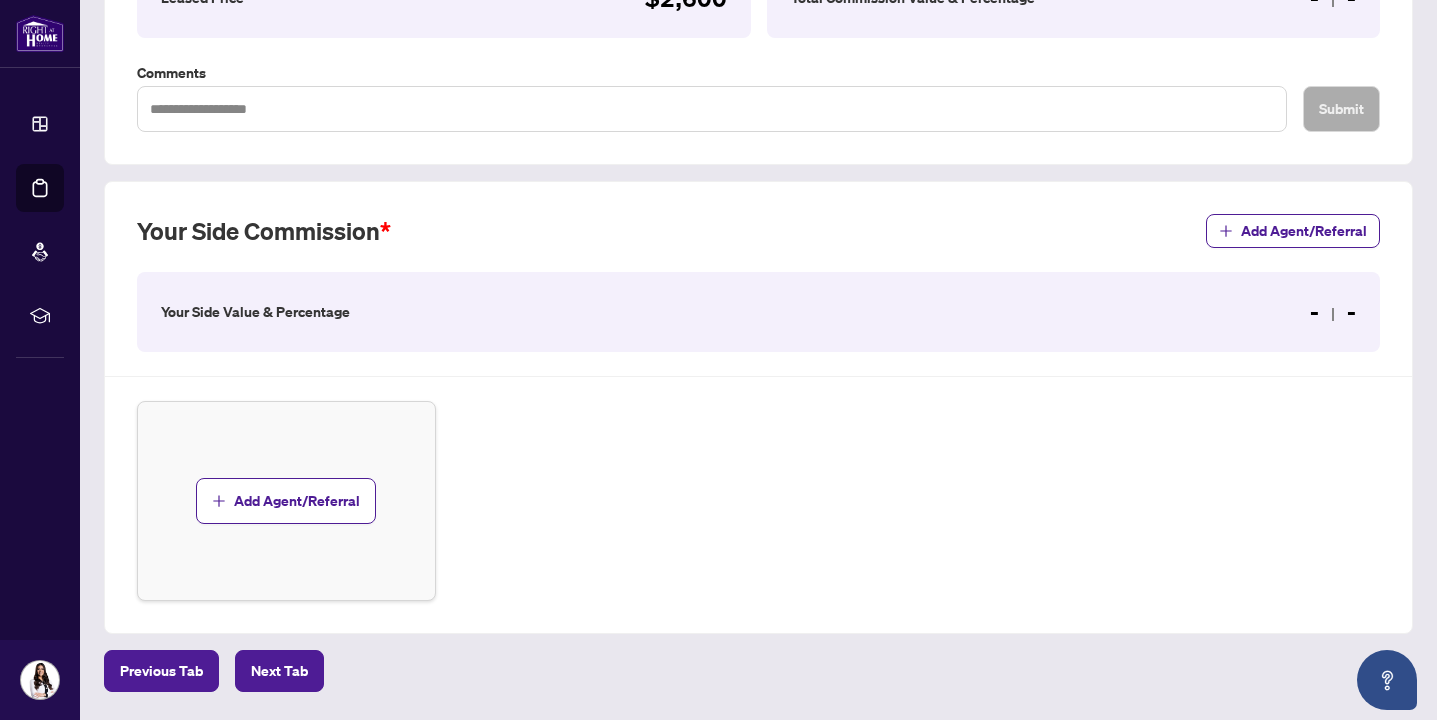 click on "Your Side Value & Percentage -     -" at bounding box center (758, 312) 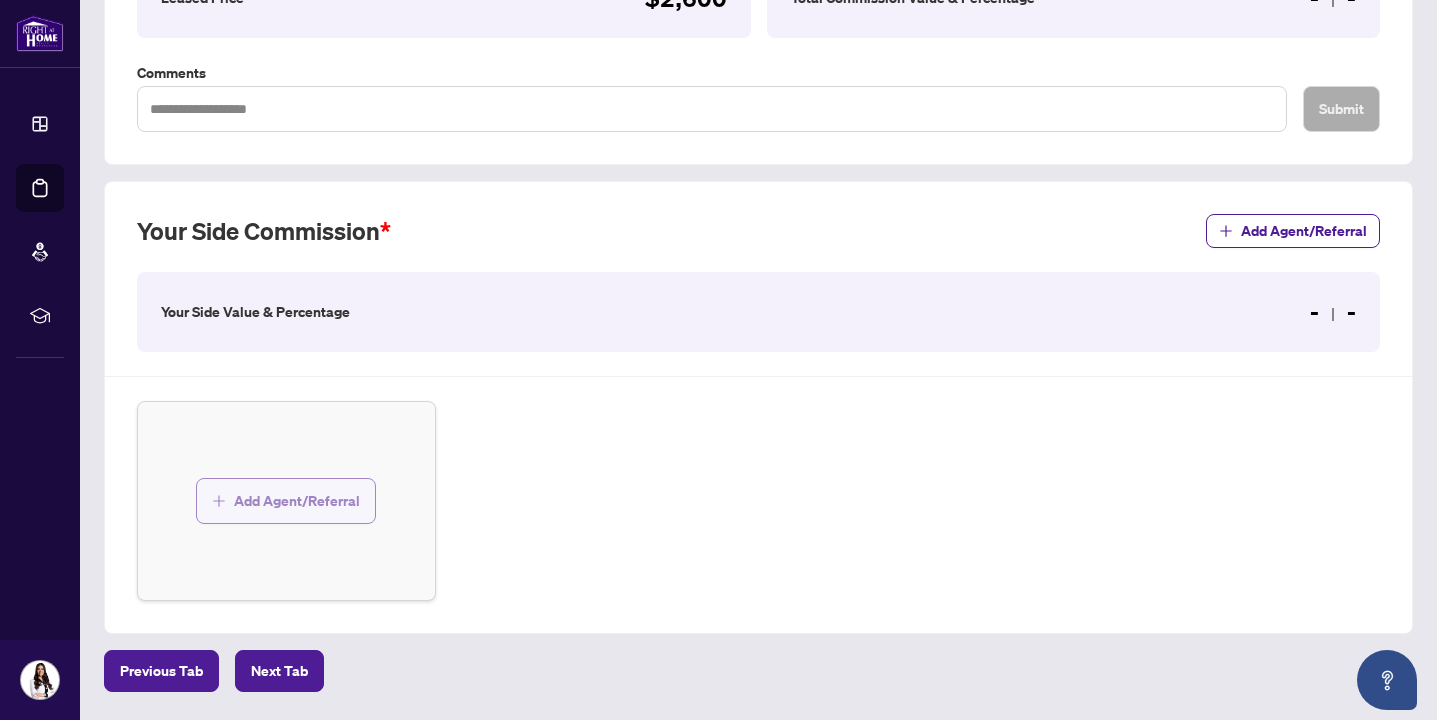 click on "Add Agent/Referral" at bounding box center [297, 501] 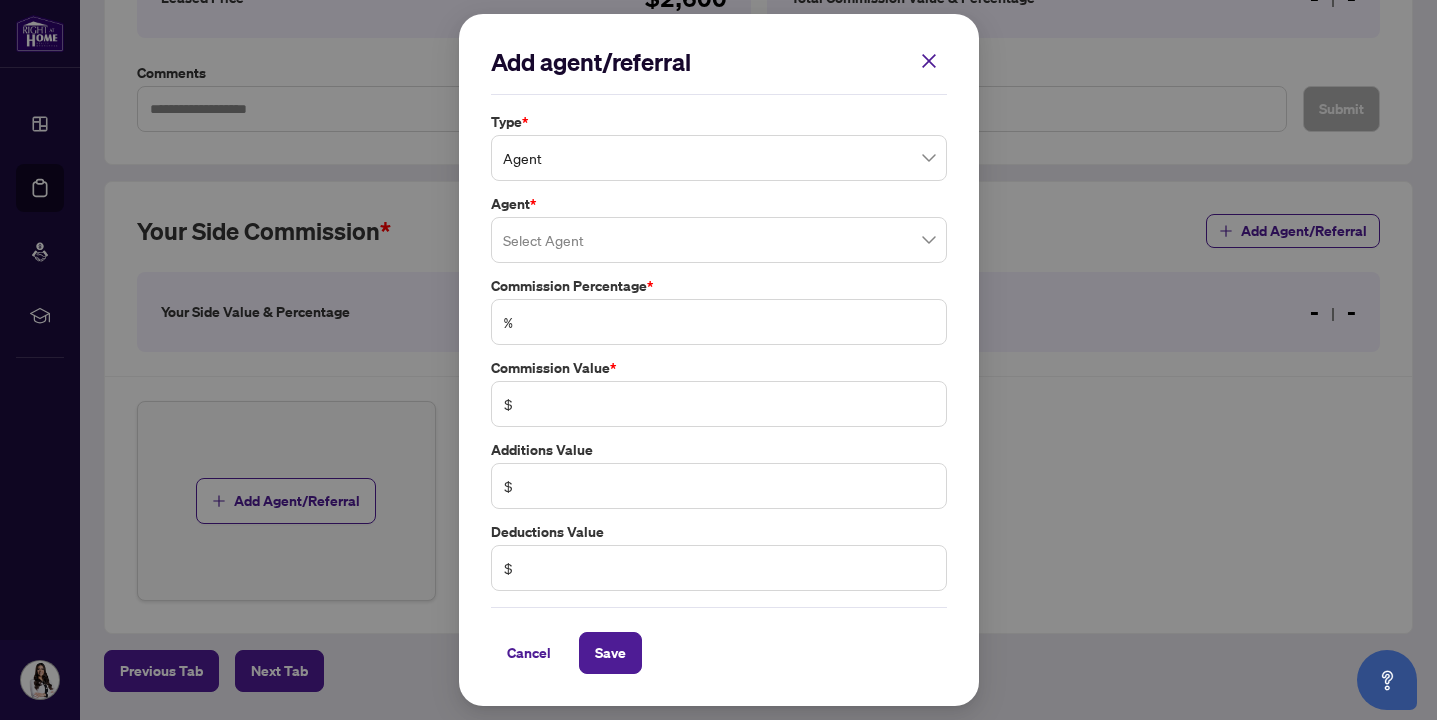 click at bounding box center (719, 240) 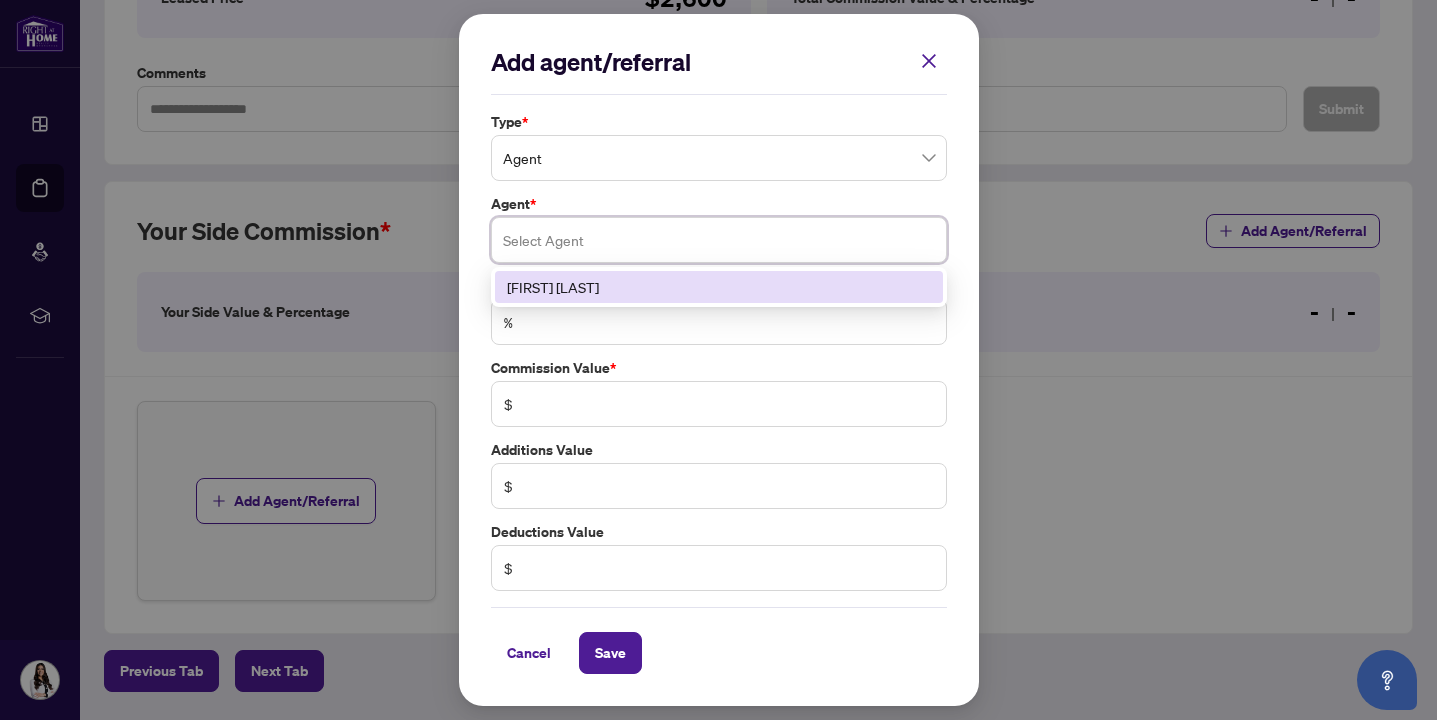 click on "[FIRST] [LAST]" at bounding box center (719, 287) 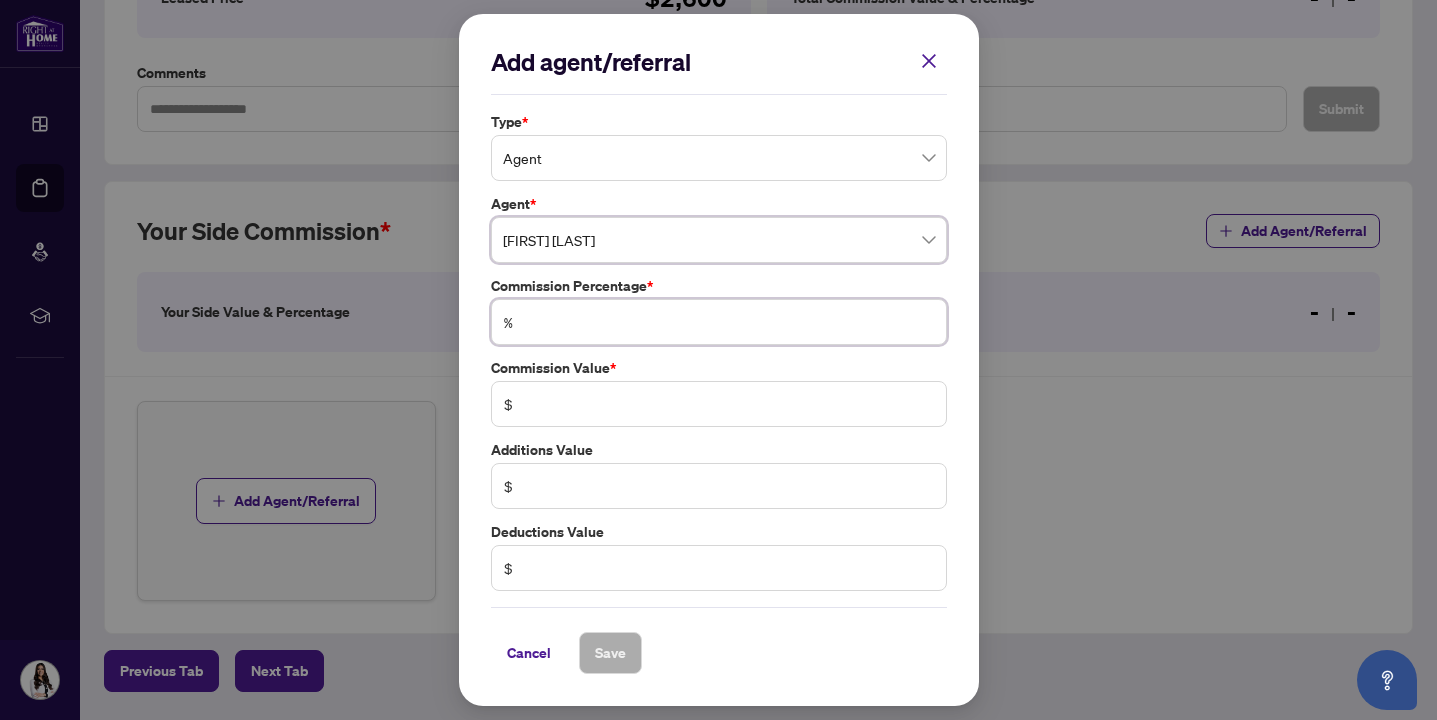 click at bounding box center [729, 322] 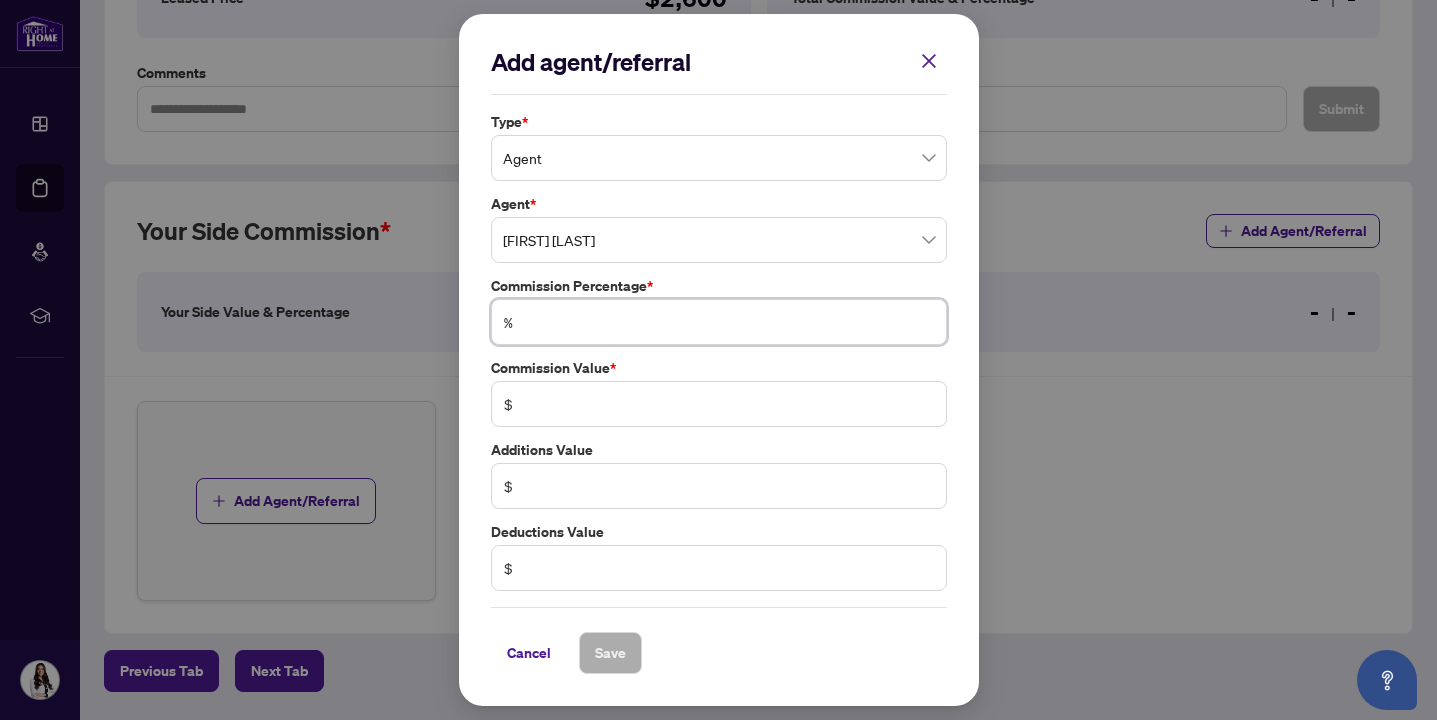 type on "*" 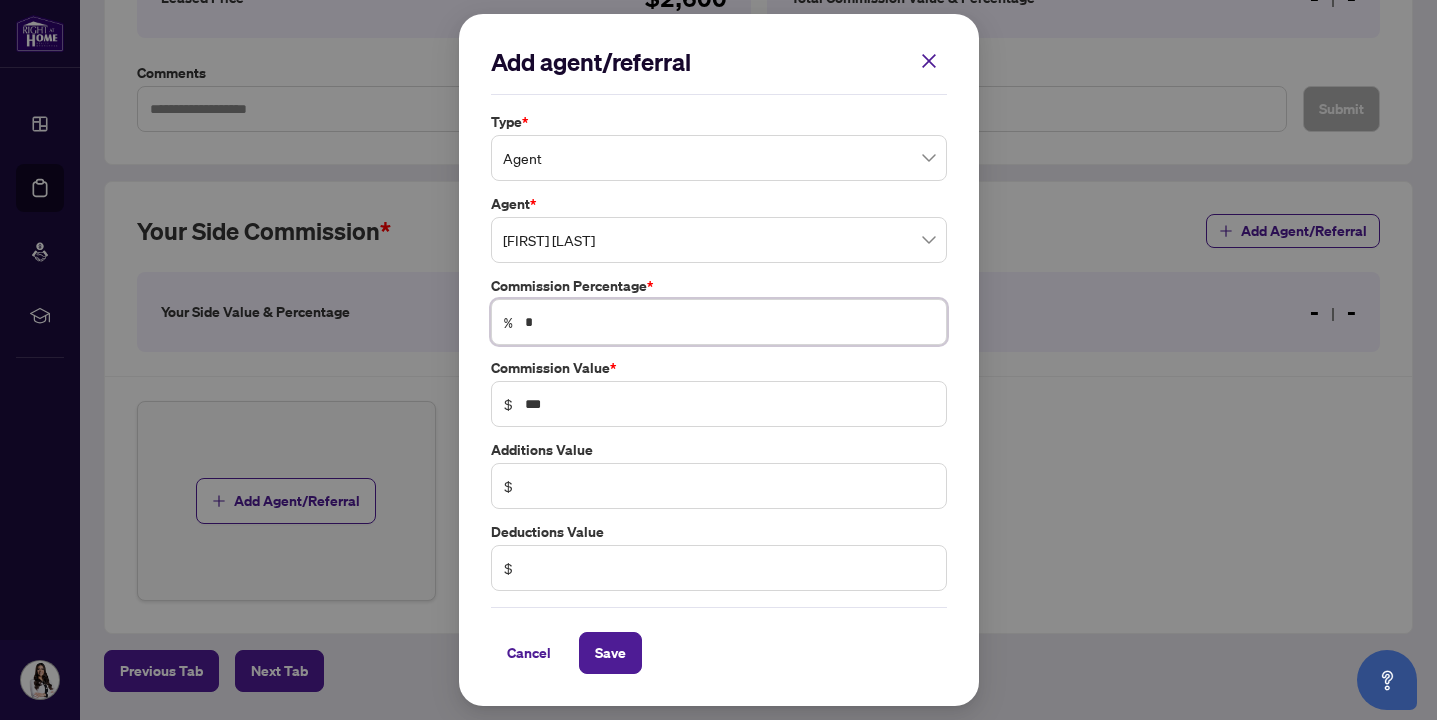 type on "**" 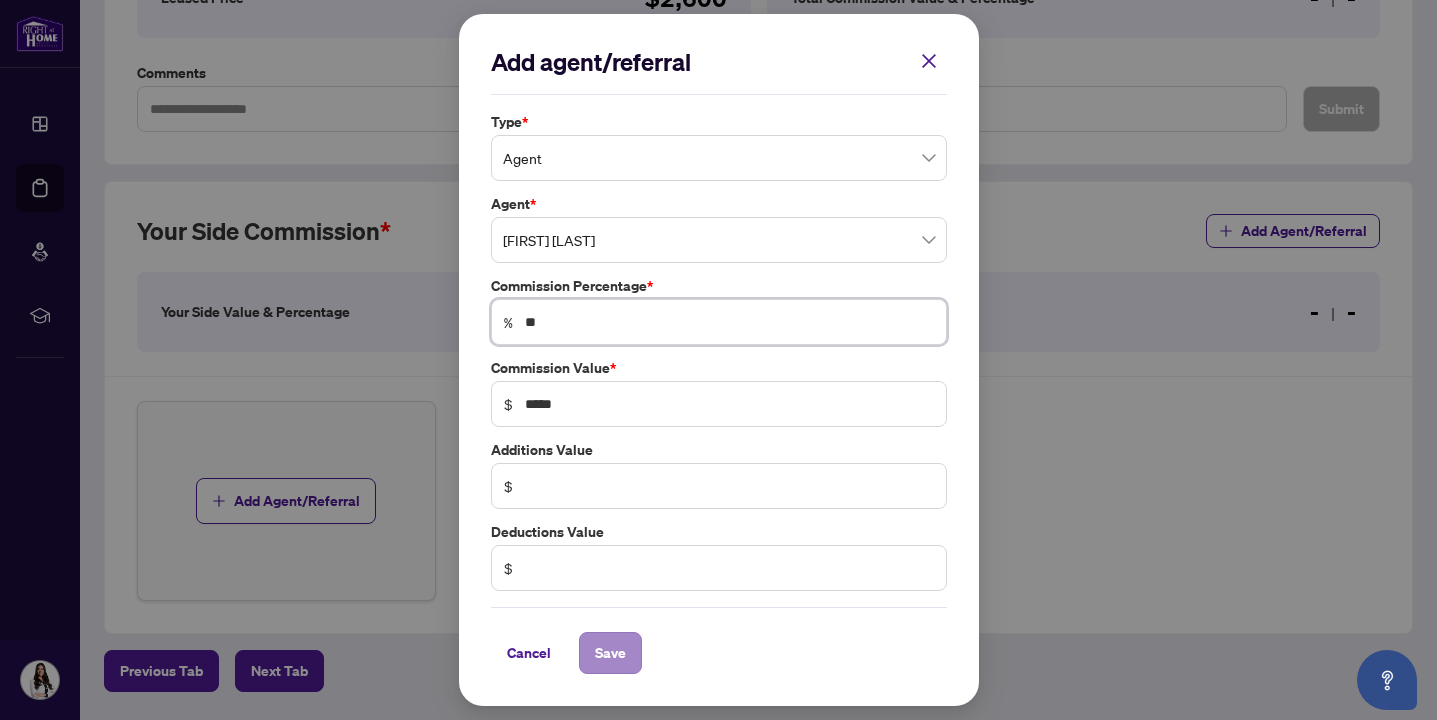 type on "**" 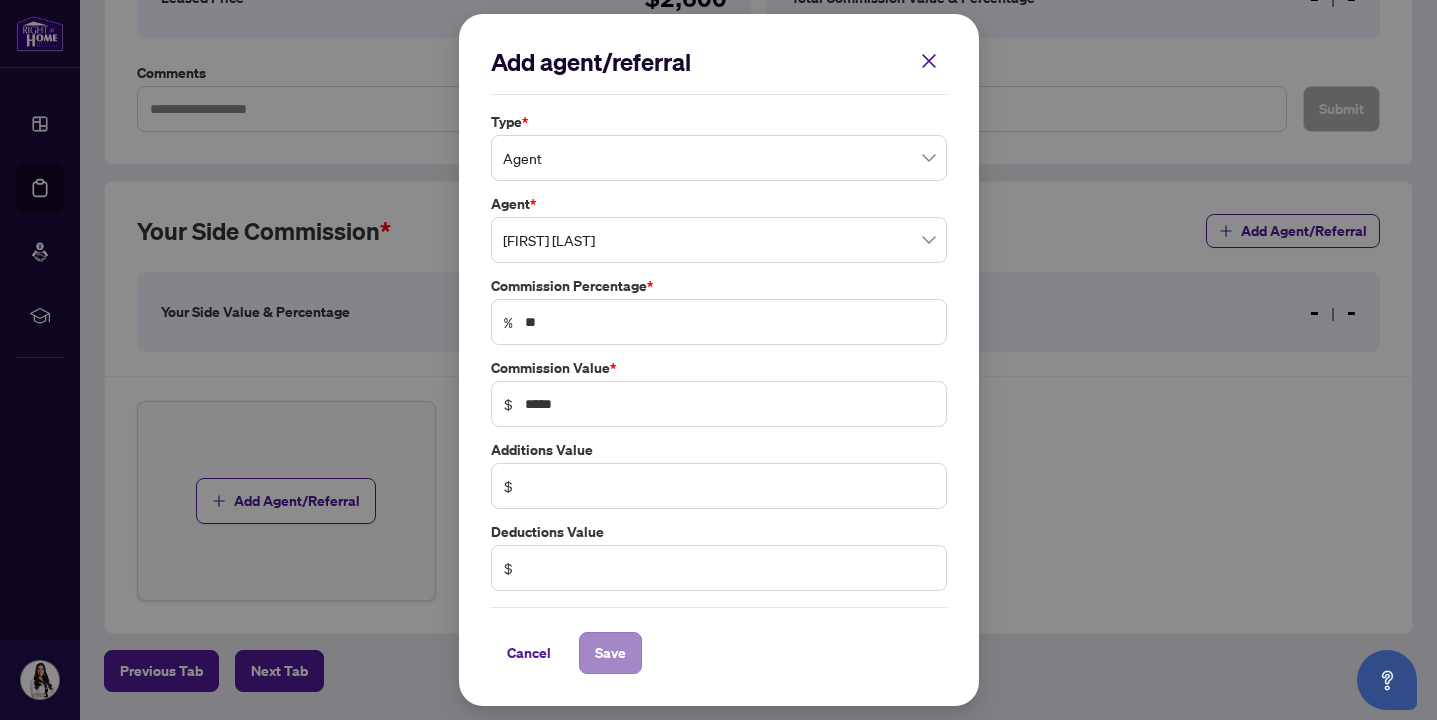 click on "Save" at bounding box center [610, 653] 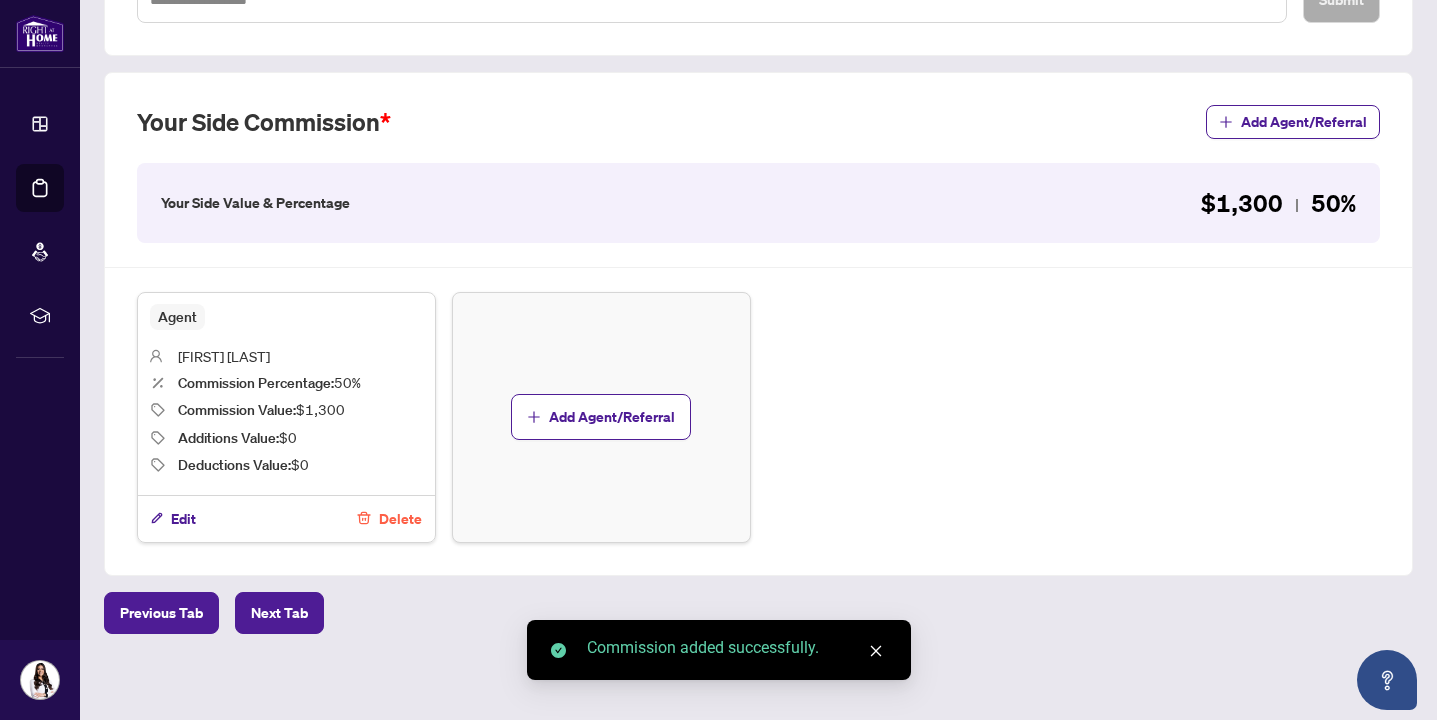 scroll, scrollTop: 512, scrollLeft: 0, axis: vertical 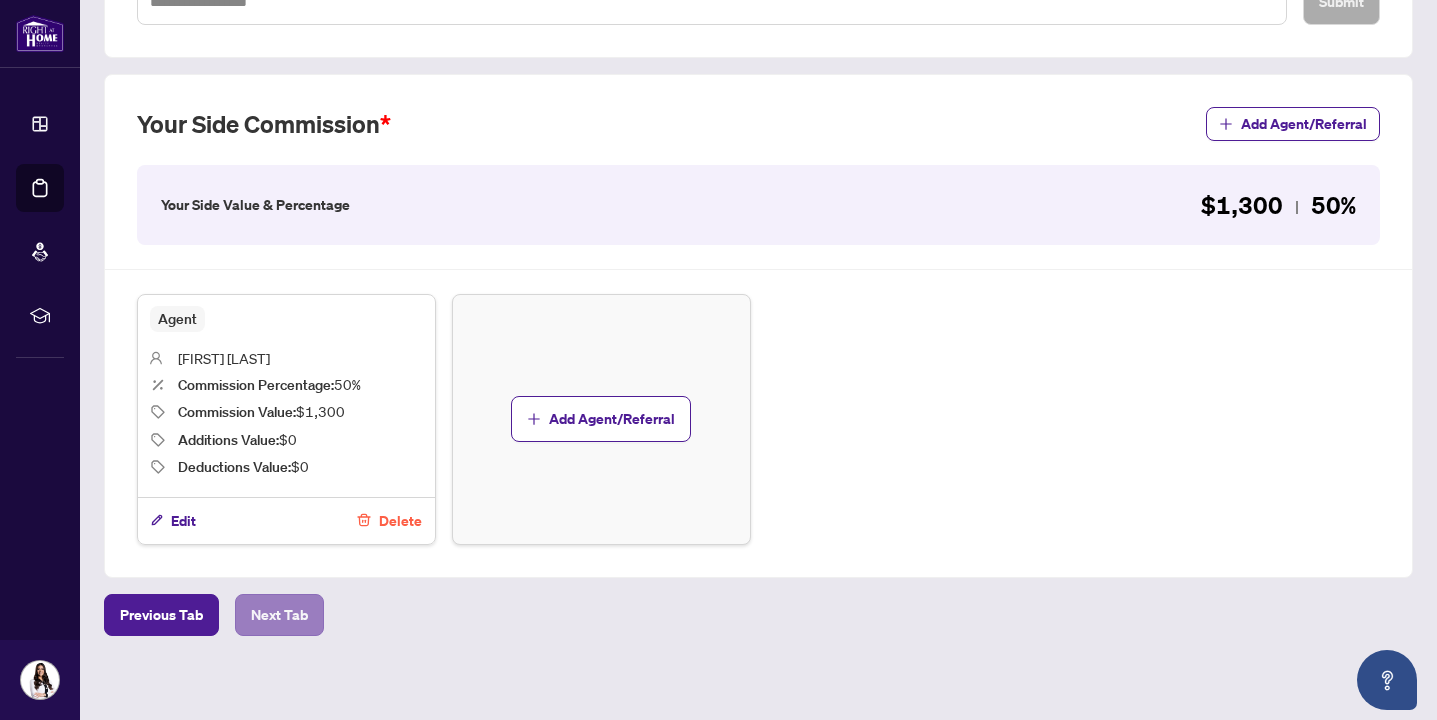 click on "Next Tab" at bounding box center (279, 615) 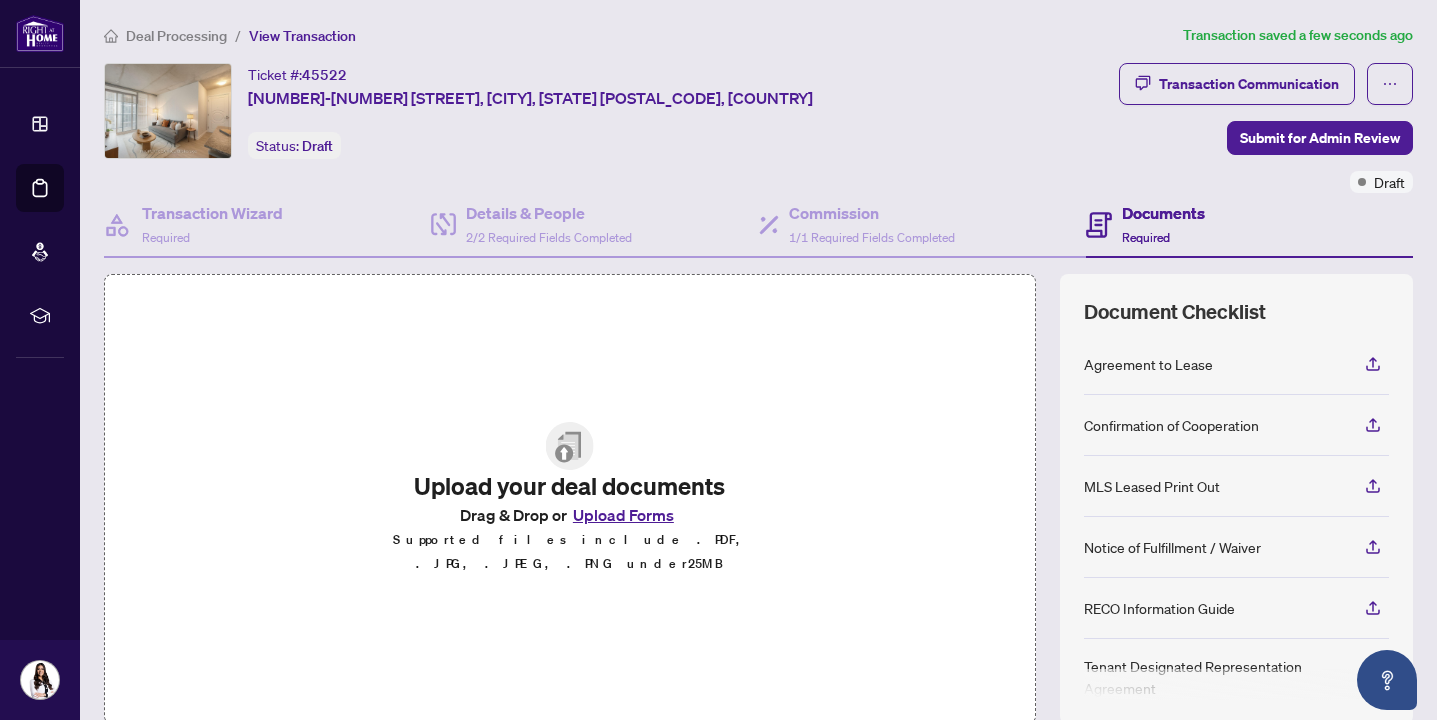 scroll, scrollTop: 0, scrollLeft: 0, axis: both 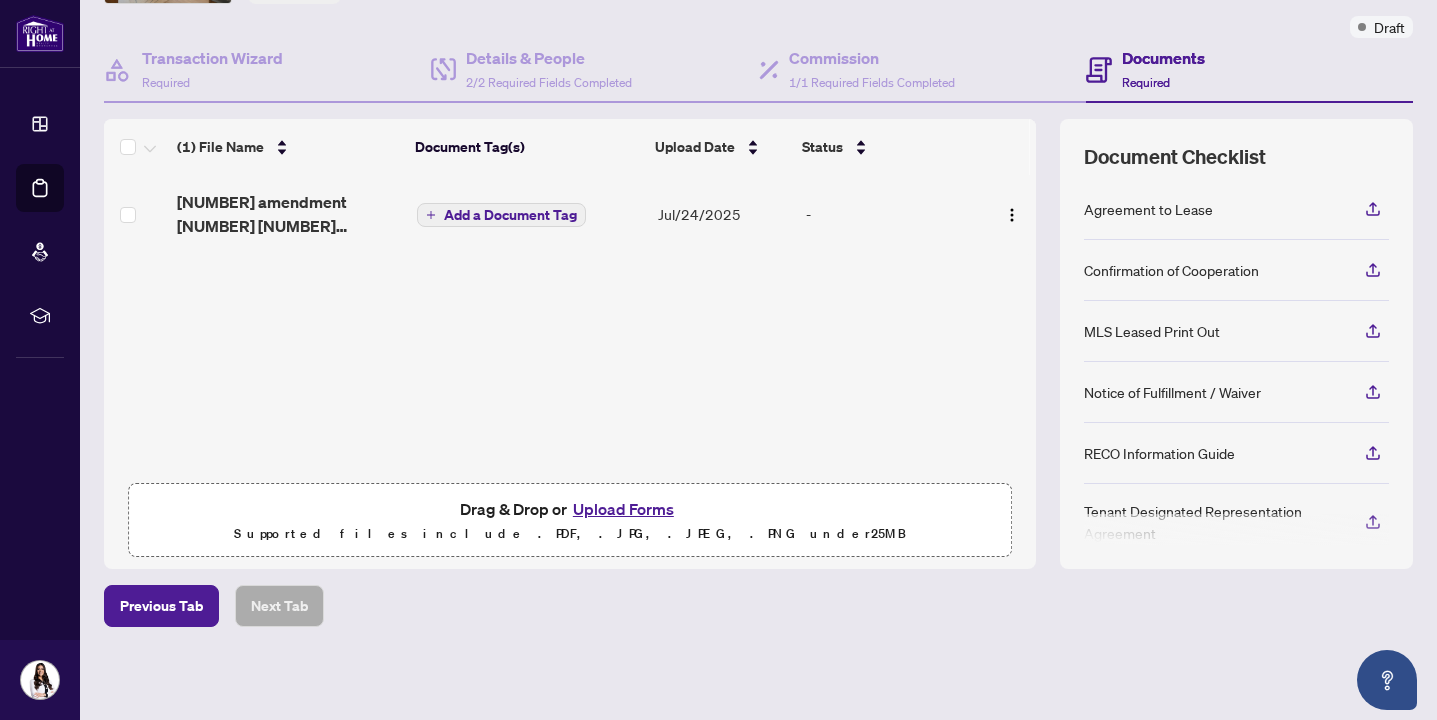 click on "Upload Forms" at bounding box center [623, 509] 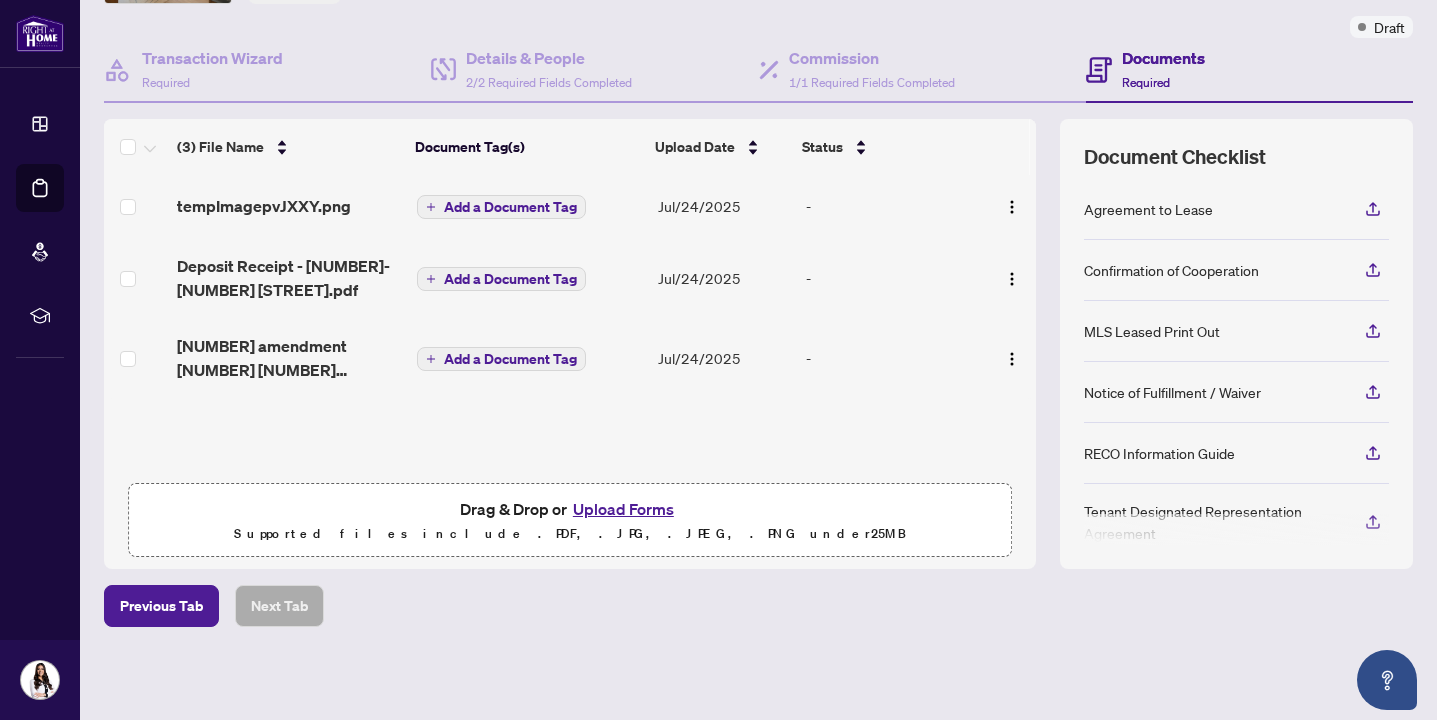 scroll, scrollTop: 144, scrollLeft: 0, axis: vertical 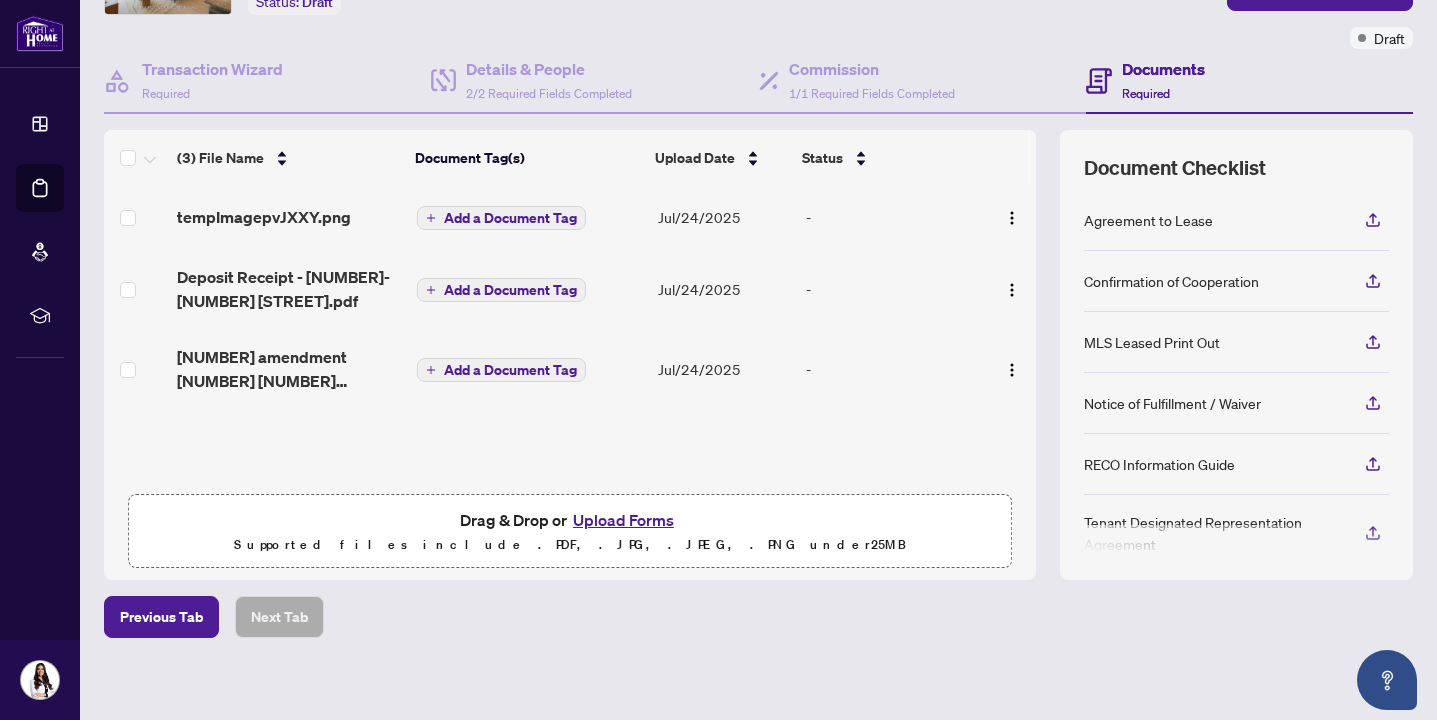 click on "Upload Forms" at bounding box center [623, 520] 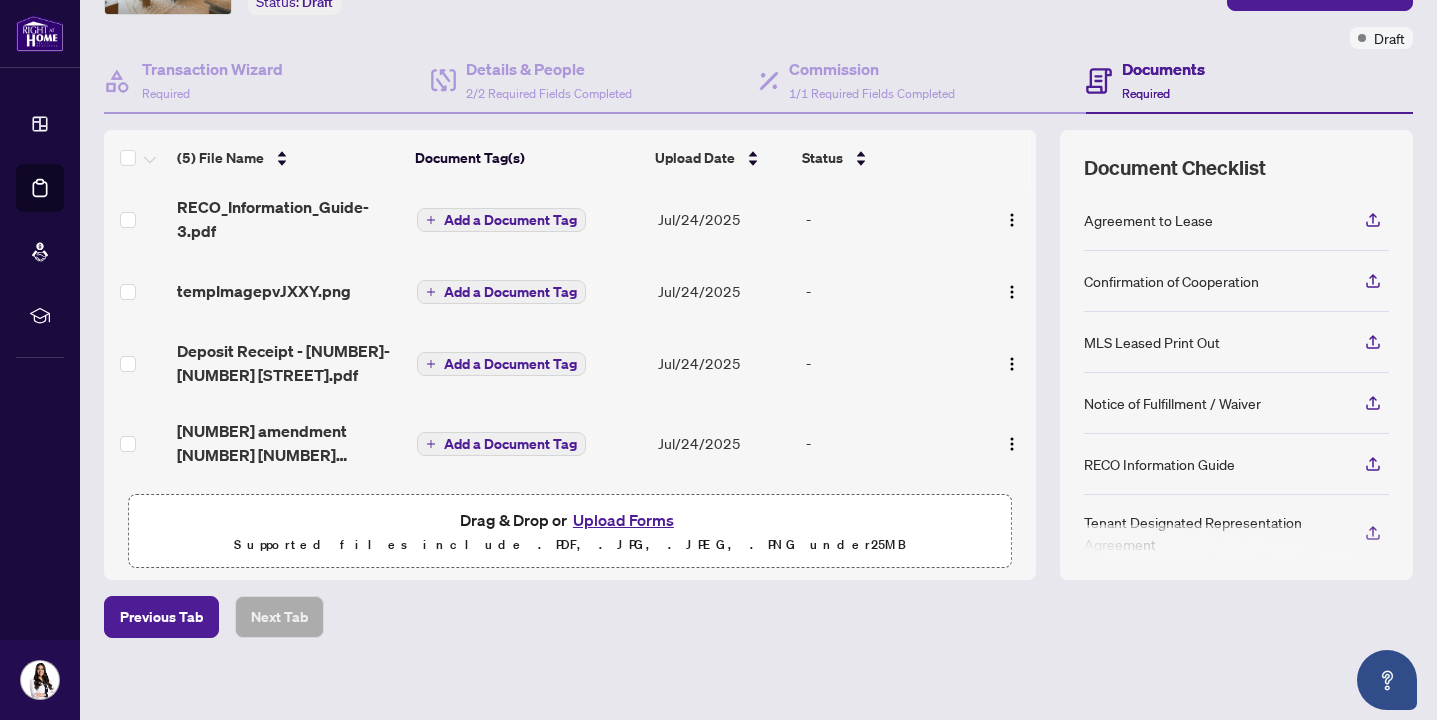 scroll, scrollTop: 93, scrollLeft: 0, axis: vertical 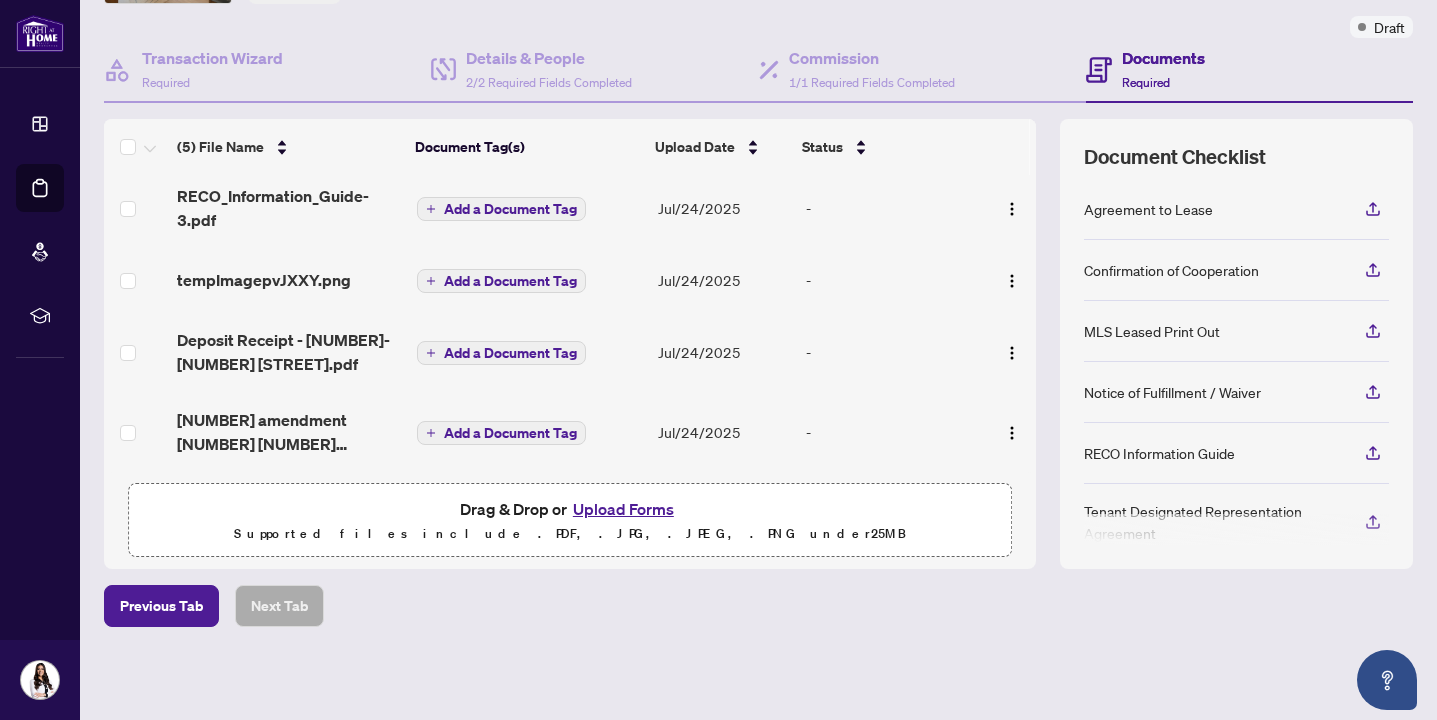 click on "Ticket #:  [NUMBER] [NUMBER] [STREET], [CITY], [STATE] [POSTAL_CODE], [COUNTRY] Status:   Draft" at bounding box center [607, -27] 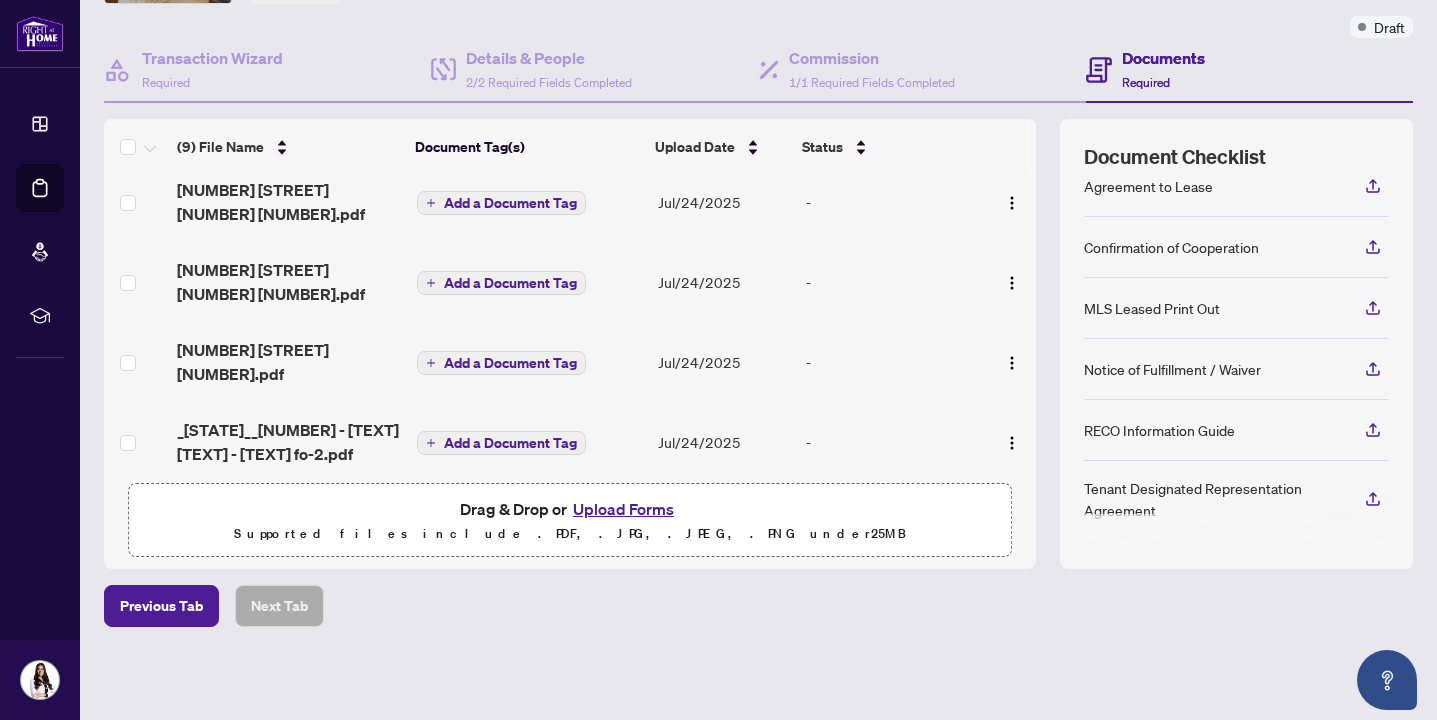 scroll, scrollTop: 23, scrollLeft: 0, axis: vertical 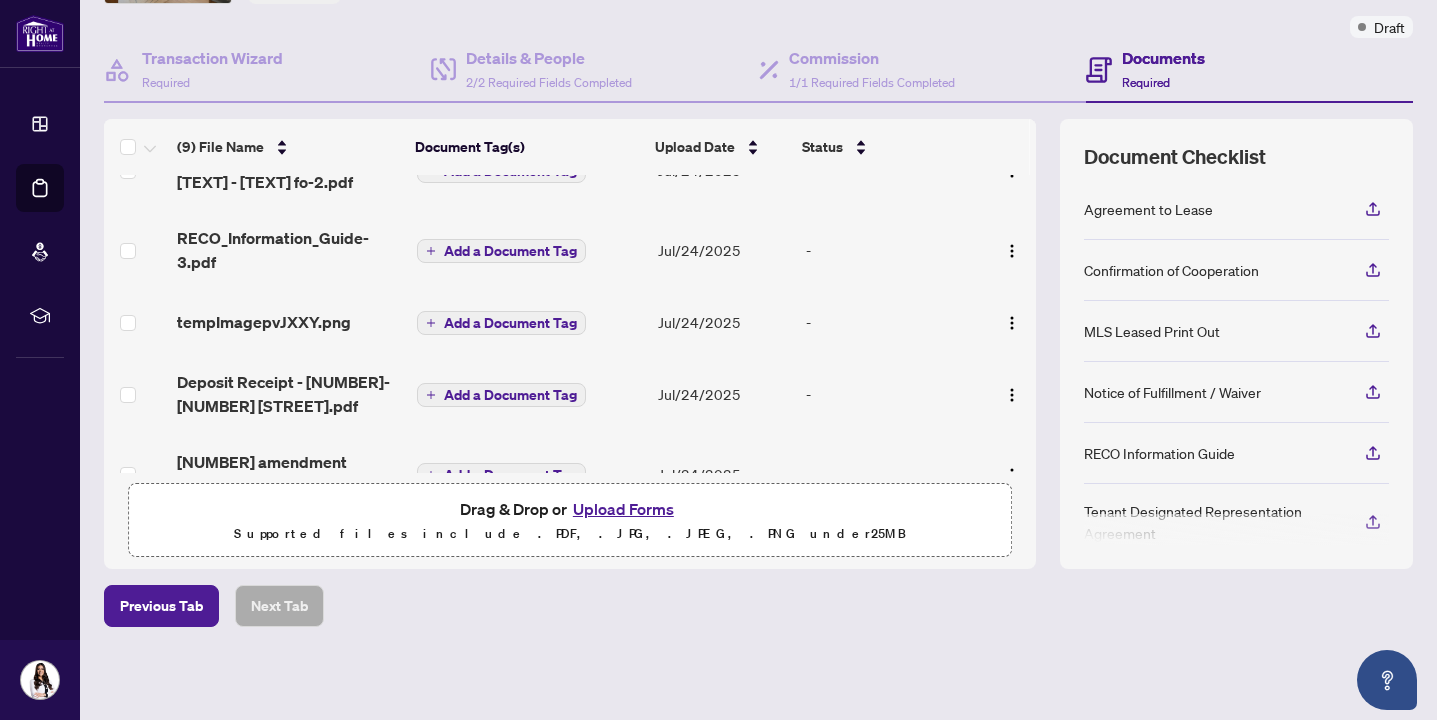 click on "Upload Forms" at bounding box center [623, 509] 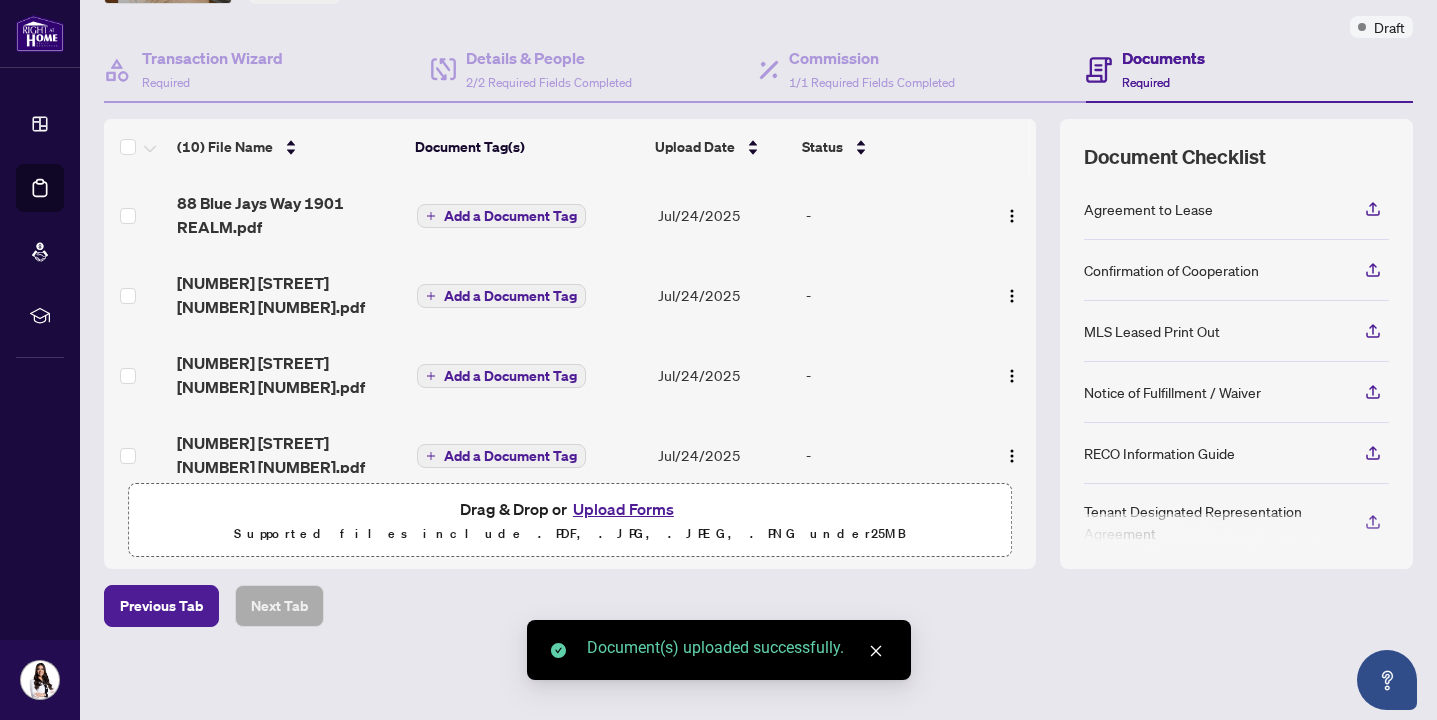 scroll, scrollTop: 0, scrollLeft: 0, axis: both 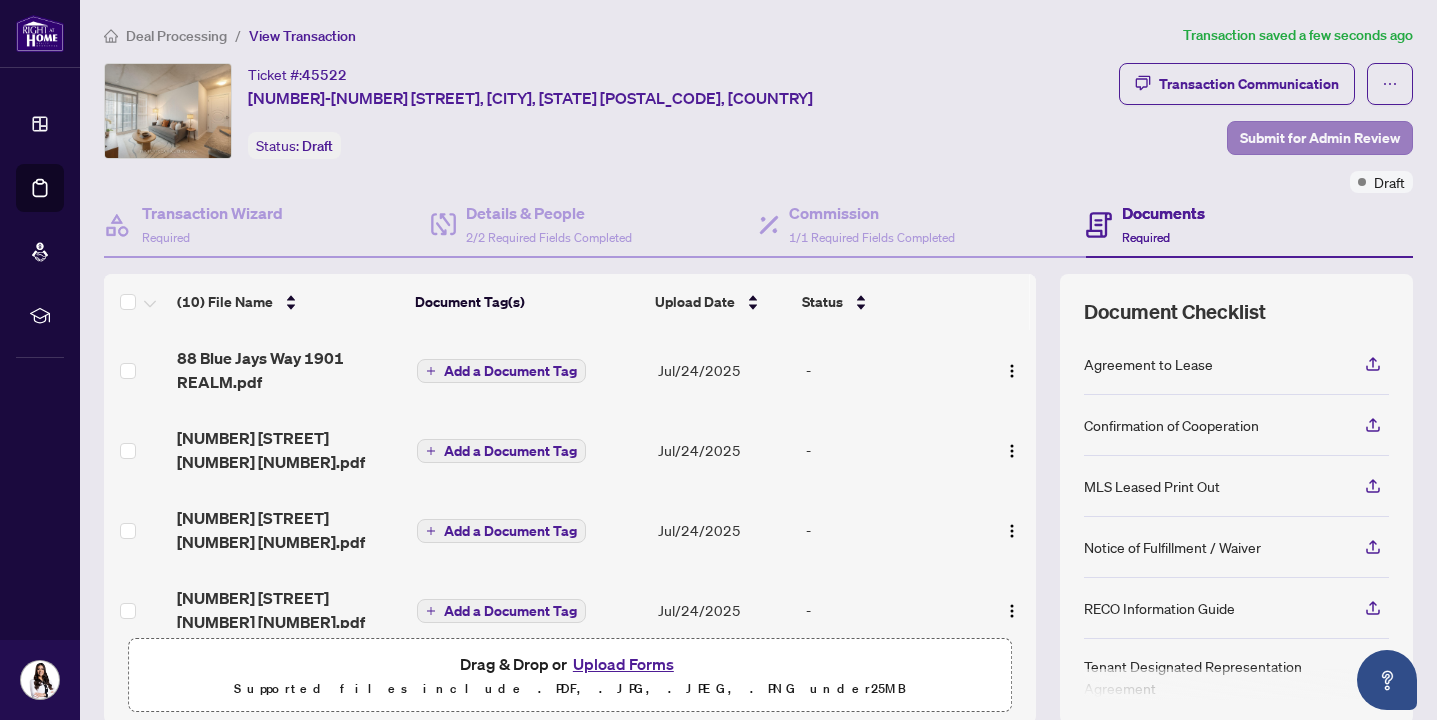 click on "Submit for Admin Review" at bounding box center (1320, 138) 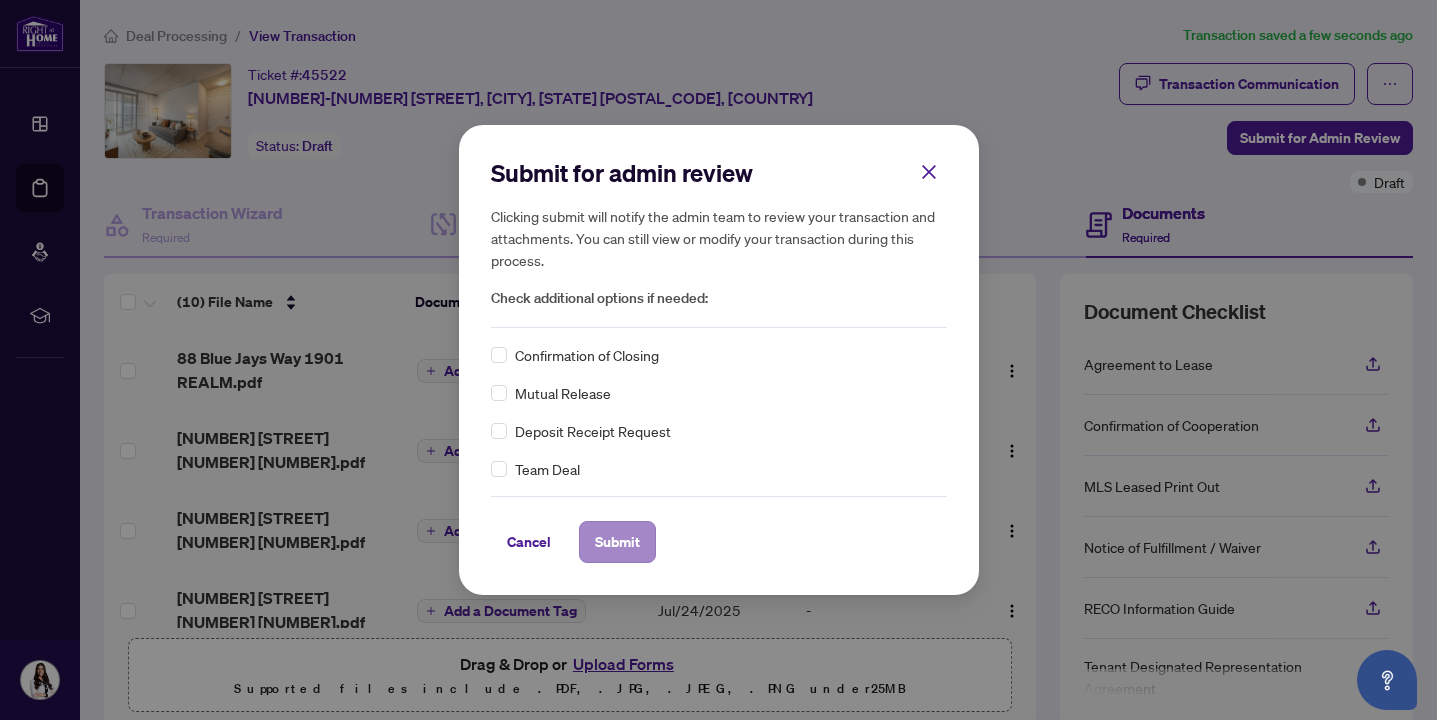 click on "Submit" at bounding box center (617, 542) 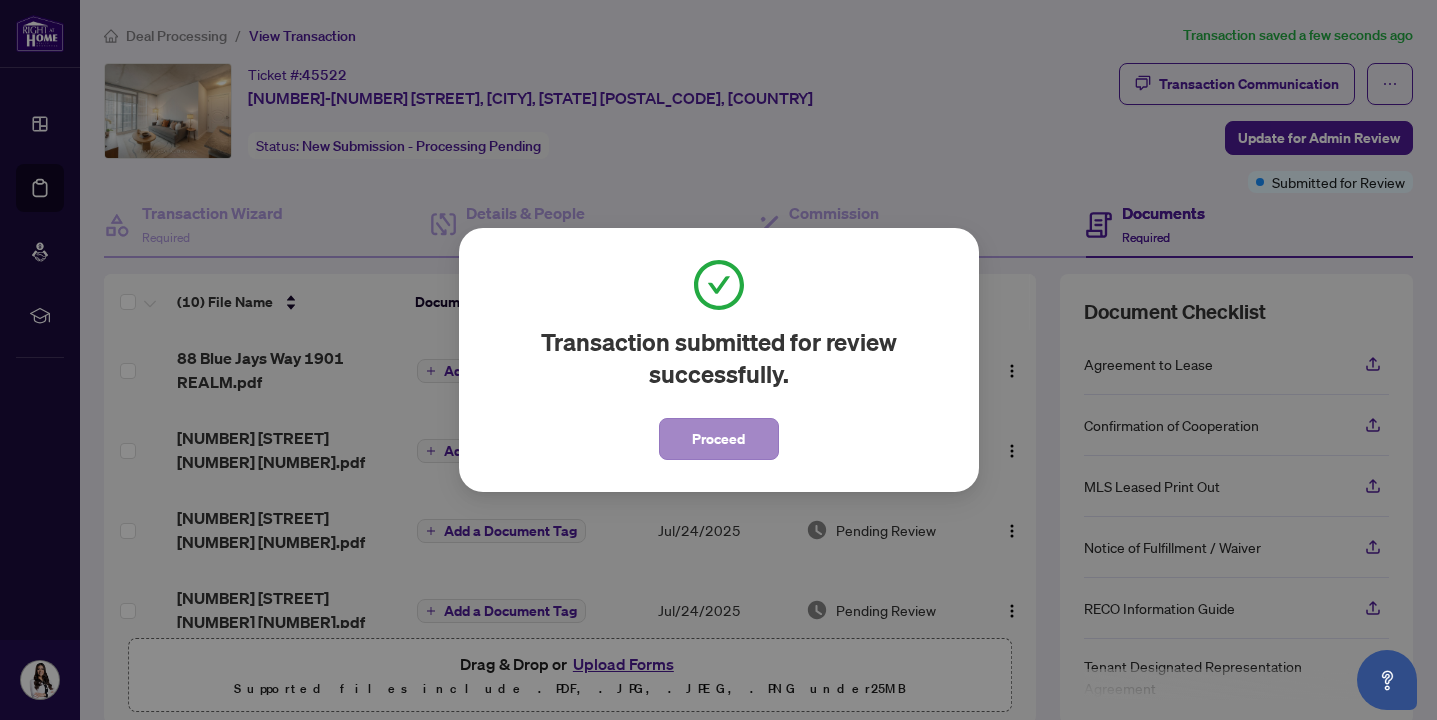 click on "Proceed" at bounding box center (718, 439) 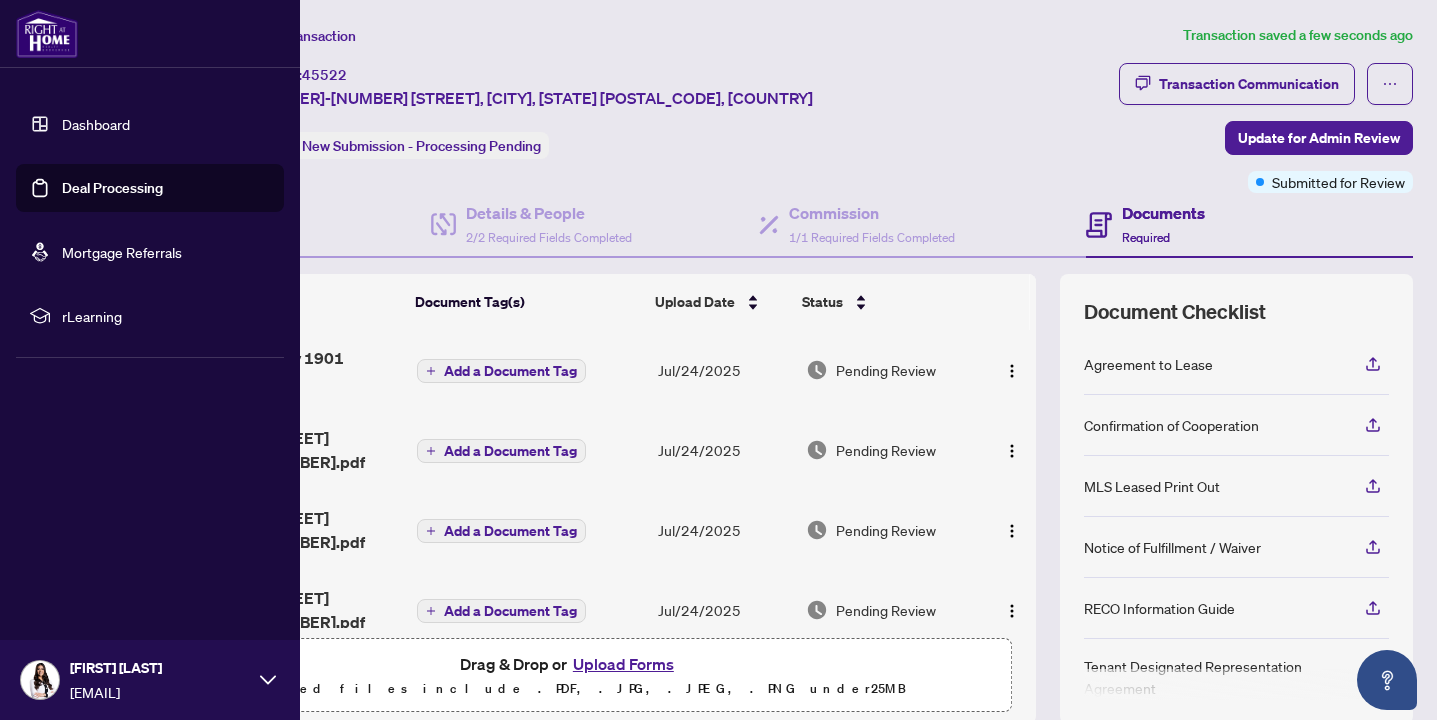 click on "Deal Processing" at bounding box center (112, 188) 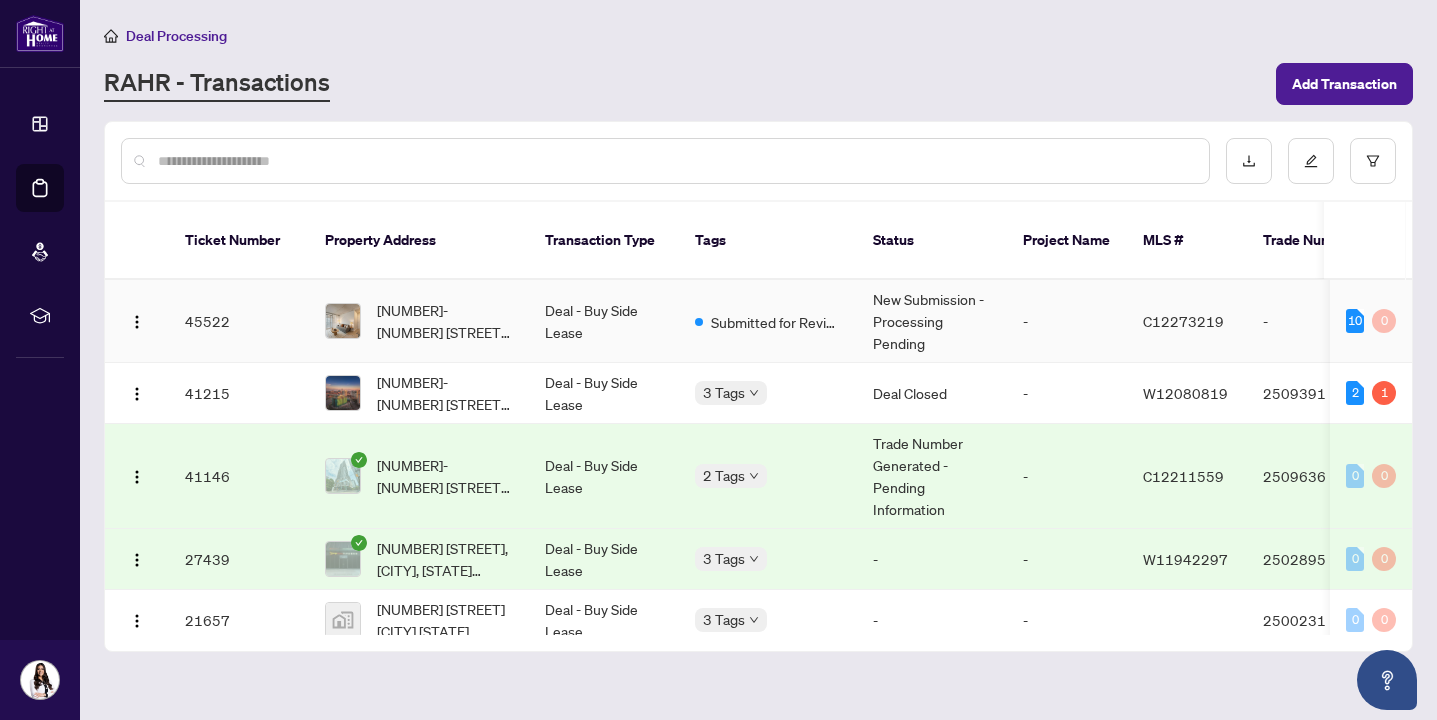 scroll, scrollTop: 0, scrollLeft: 0, axis: both 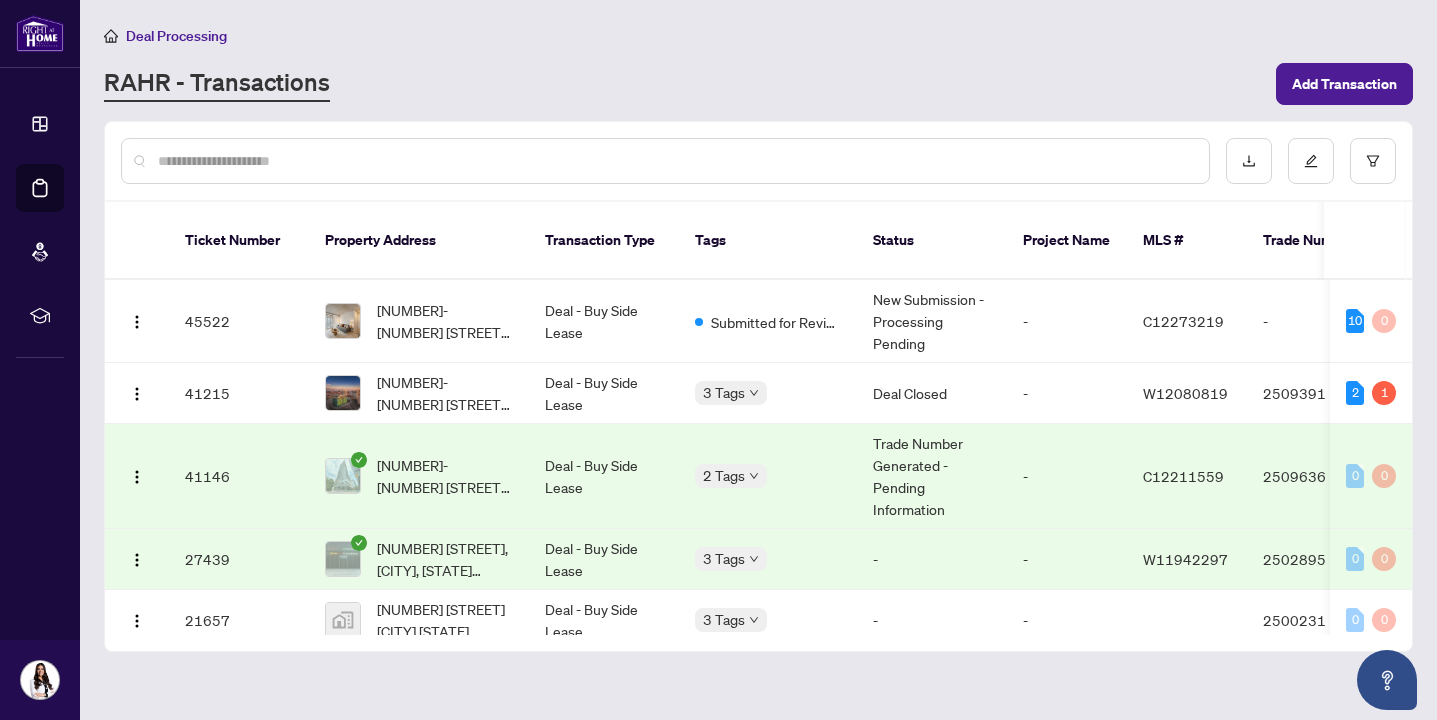 click on "[NUMBER]-[NUMBER] [STREET], [CITY], [STATE] [POSTAL_CODE], [COUNTRY]" at bounding box center [445, 476] 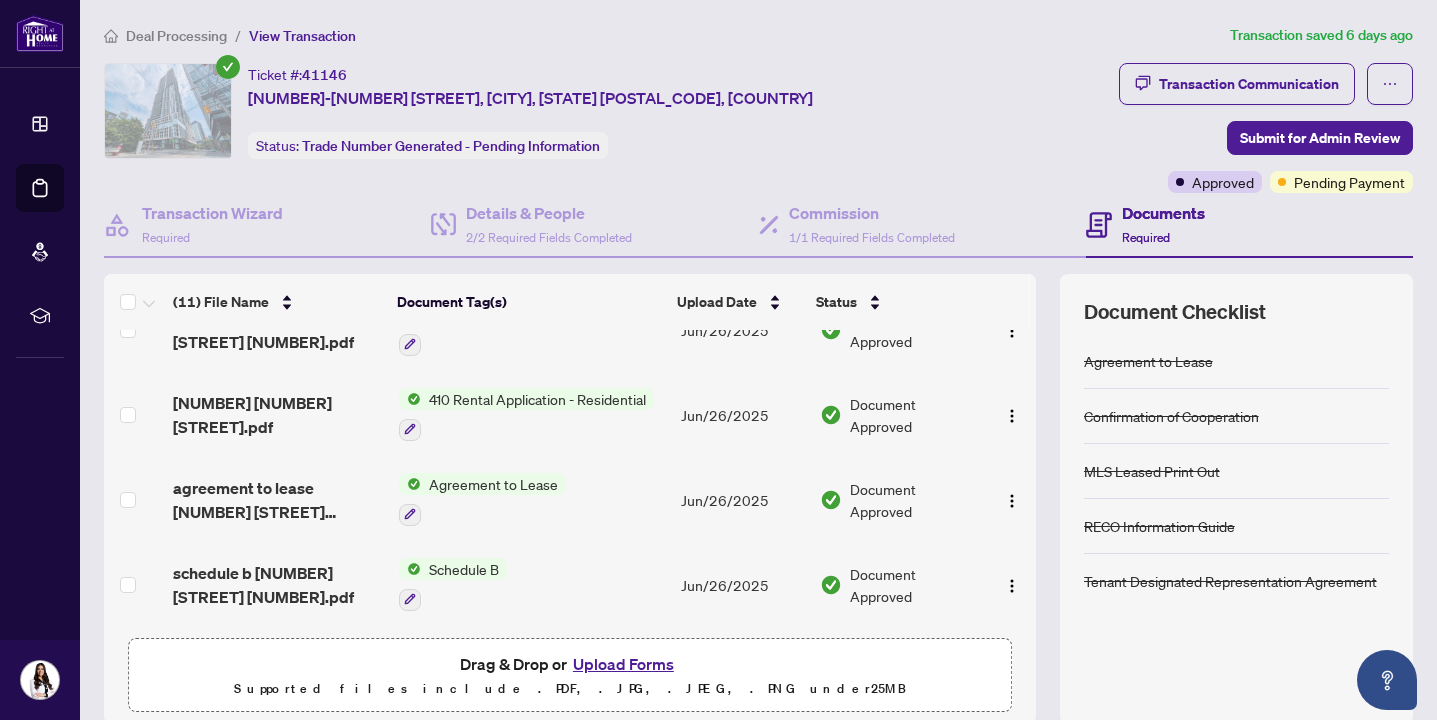 scroll, scrollTop: 639, scrollLeft: 0, axis: vertical 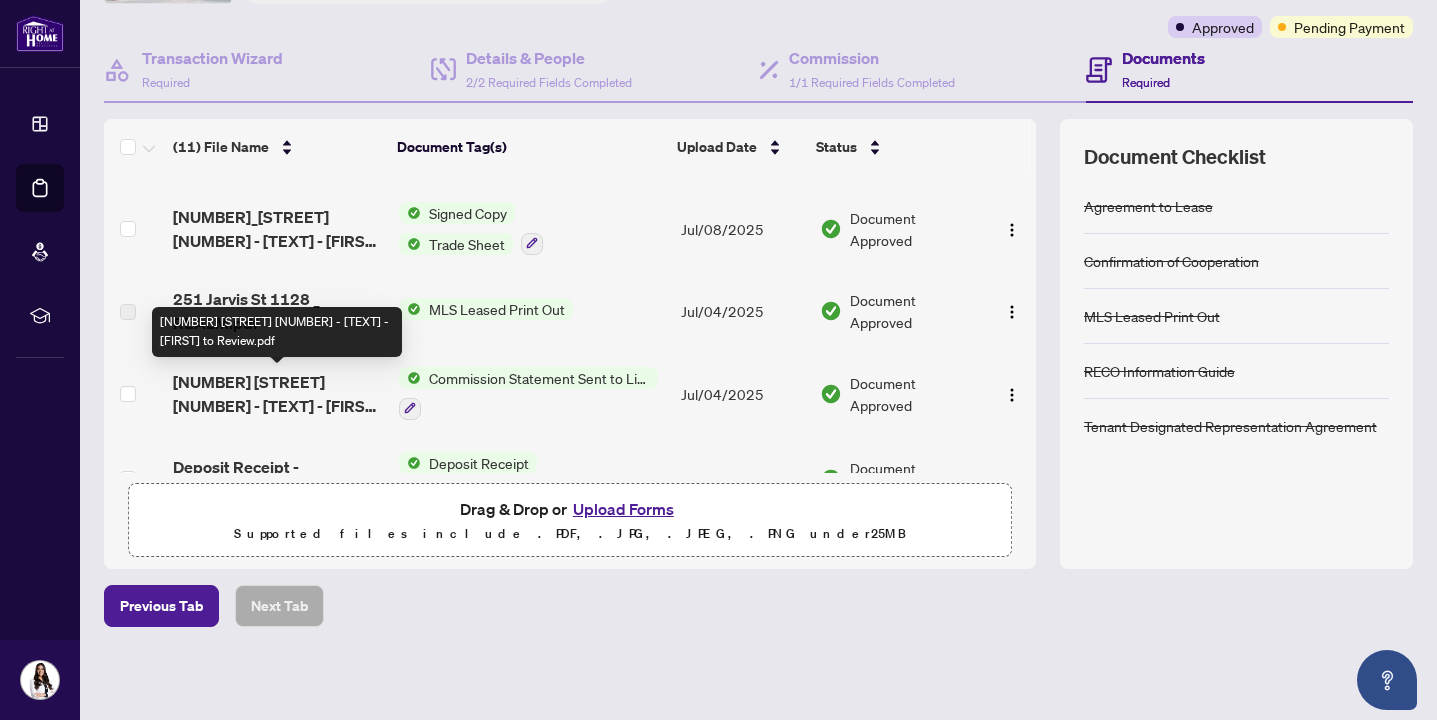 click on "[NUMBER] [STREET] [NUMBER] - [TEXT] - [FIRST] to Review.pdf" at bounding box center [277, 394] 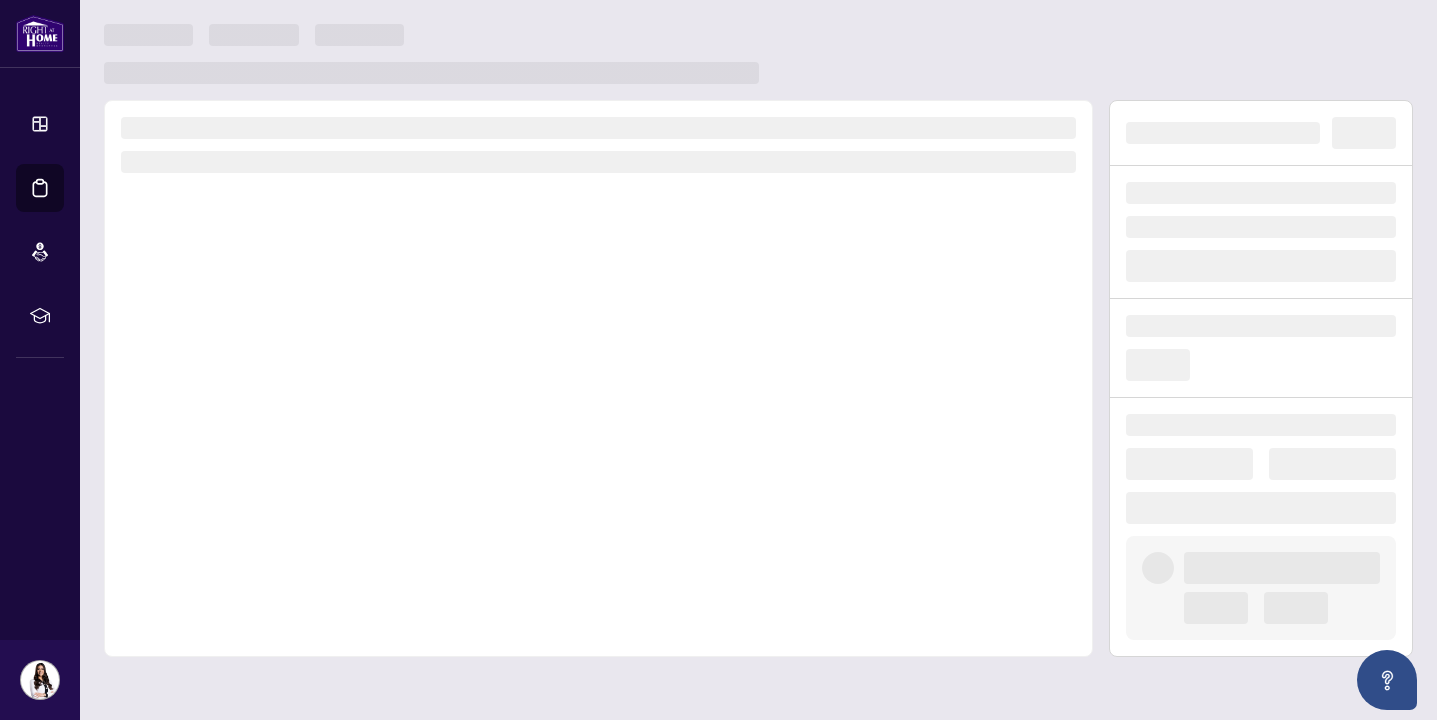 scroll, scrollTop: 0, scrollLeft: 0, axis: both 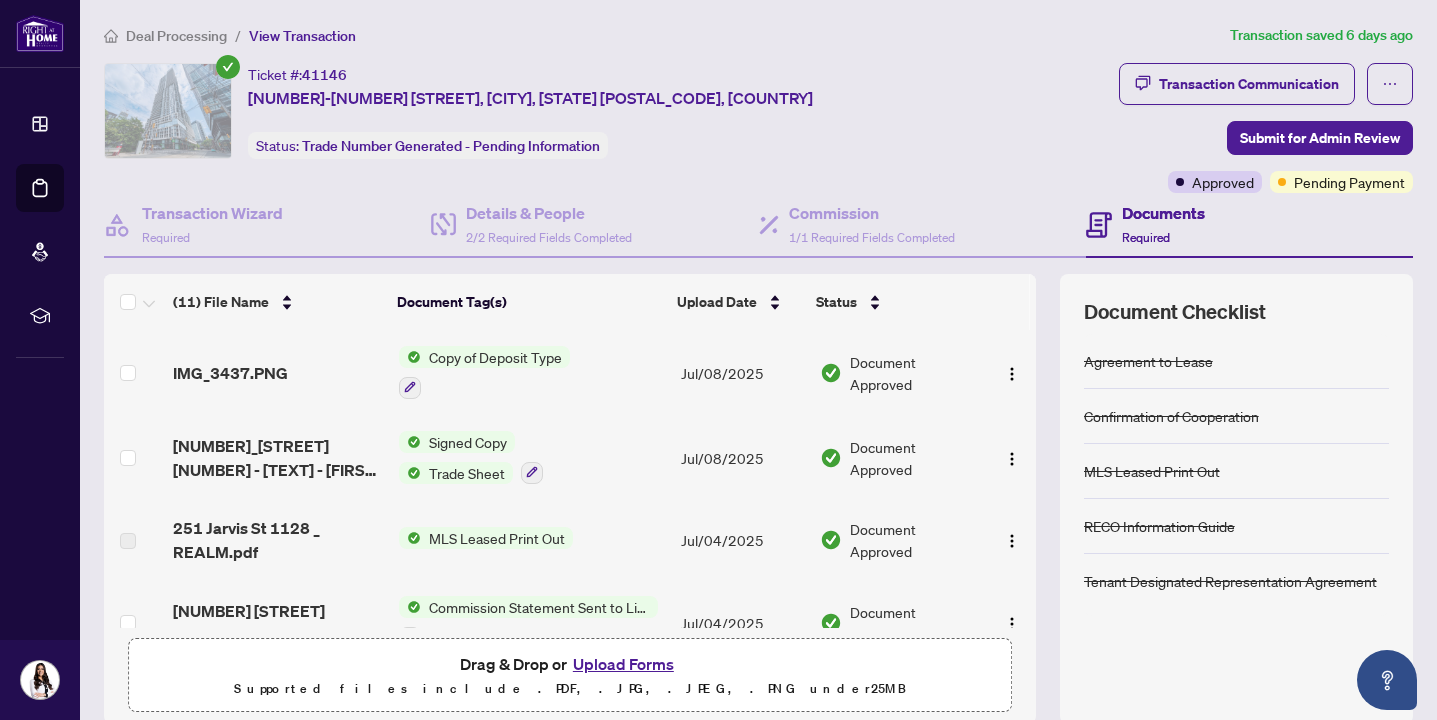 click on "[NUMBER]_[STREET] [NUMBER] - [TEXT] - [FIRST] to Review.pdf" at bounding box center (277, 458) 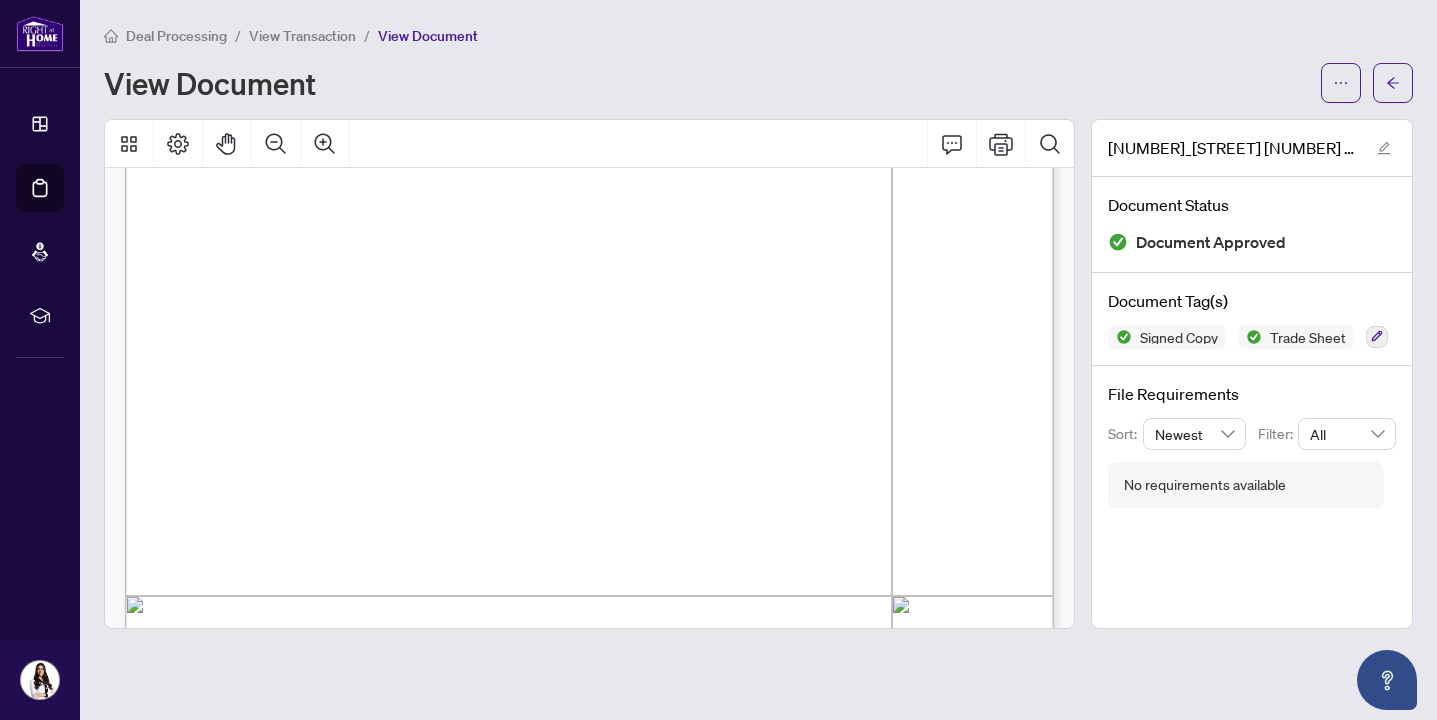 scroll, scrollTop: 362, scrollLeft: 0, axis: vertical 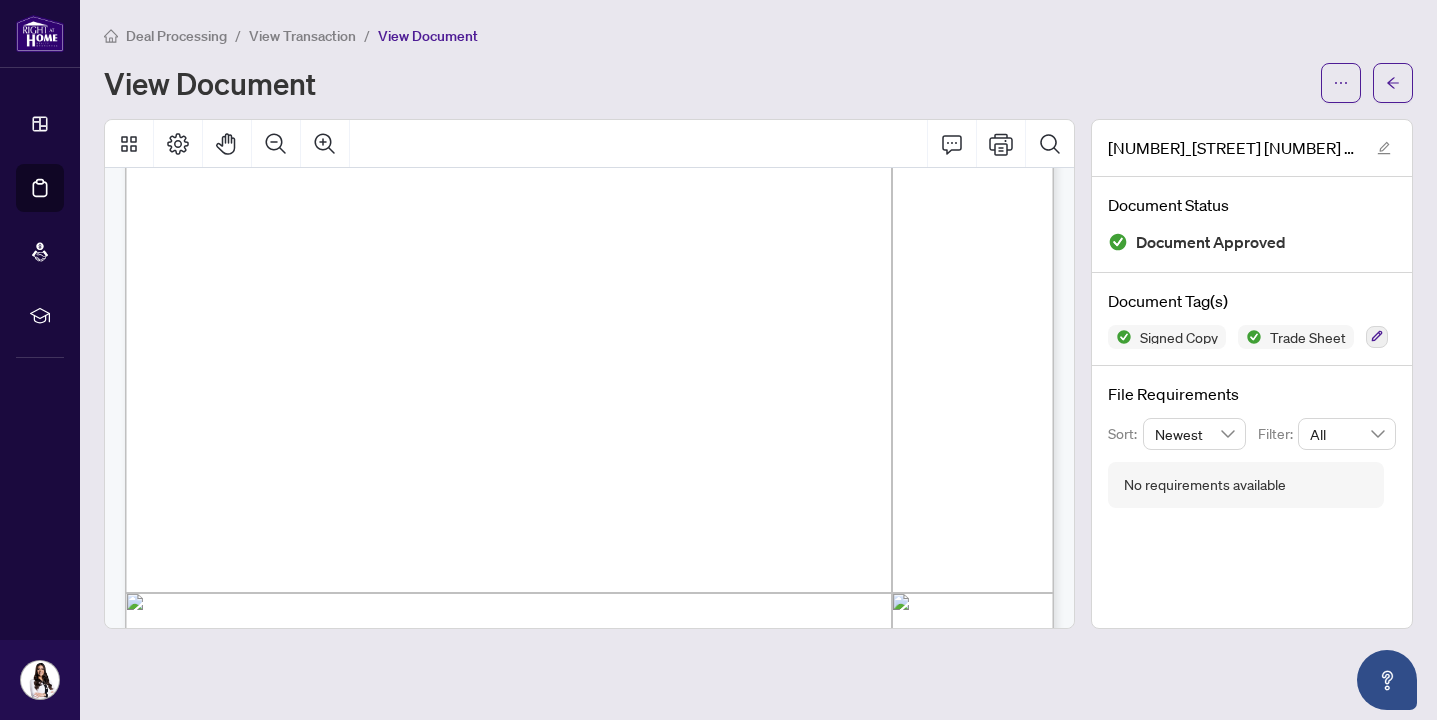drag, startPoint x: 301, startPoint y: 437, endPoint x: 153, endPoint y: 242, distance: 244.804 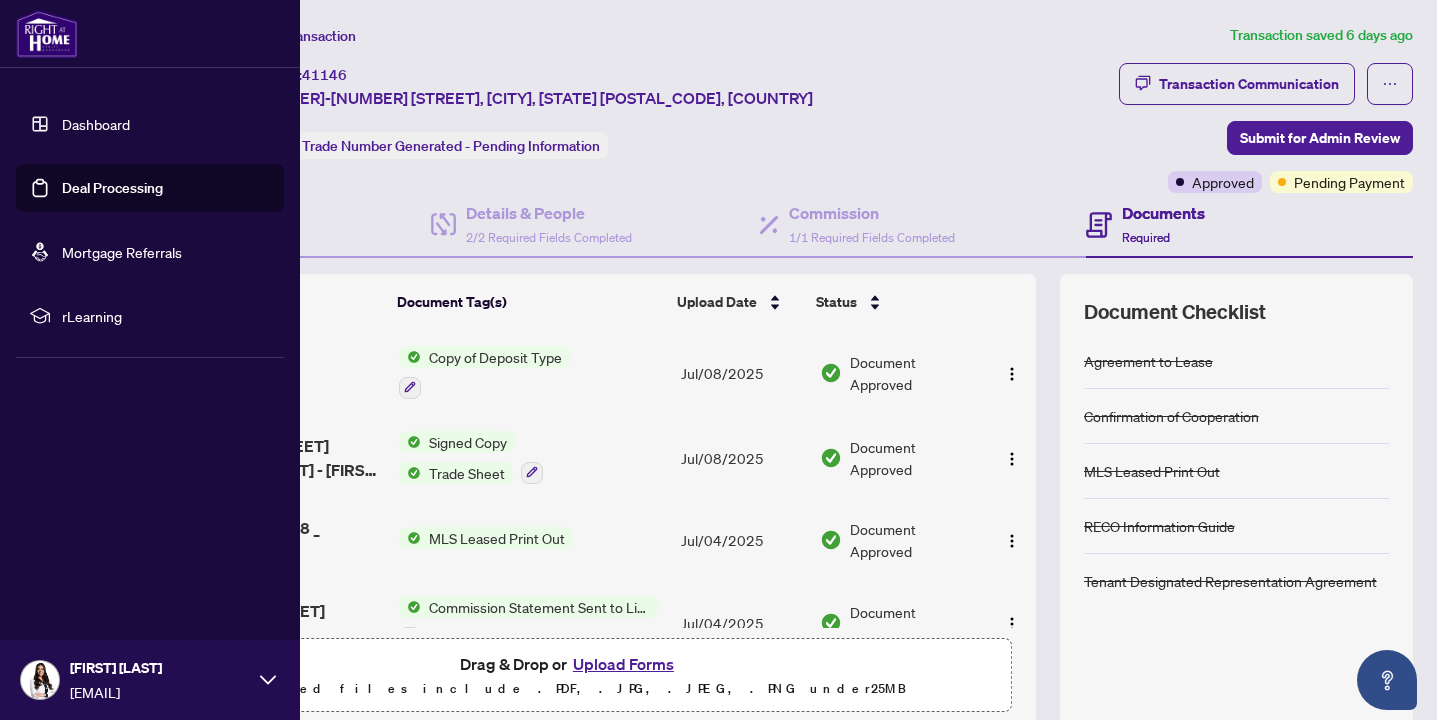 click on "Deal Processing" at bounding box center [112, 188] 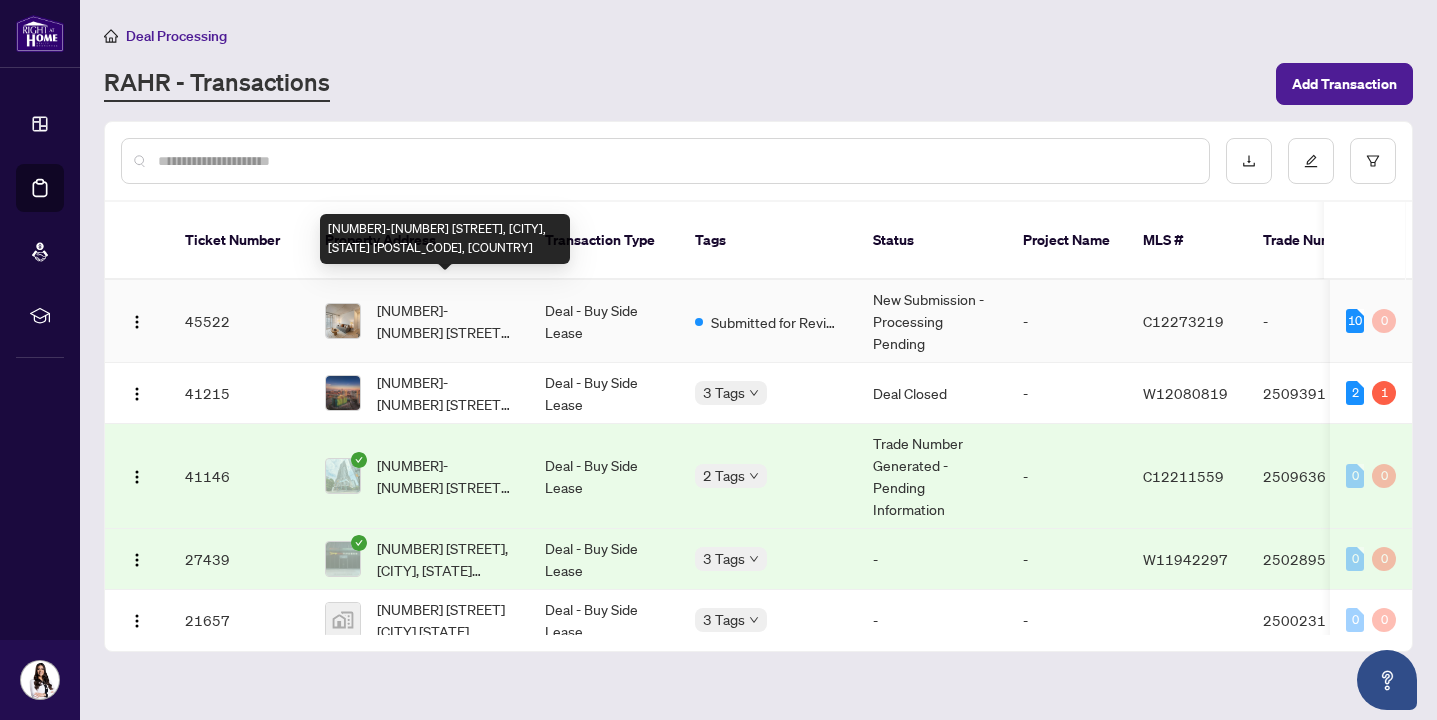click on "[NUMBER]-[NUMBER] [STREET], [CITY], [STATE] [POSTAL_CODE], [COUNTRY]" at bounding box center [445, 321] 